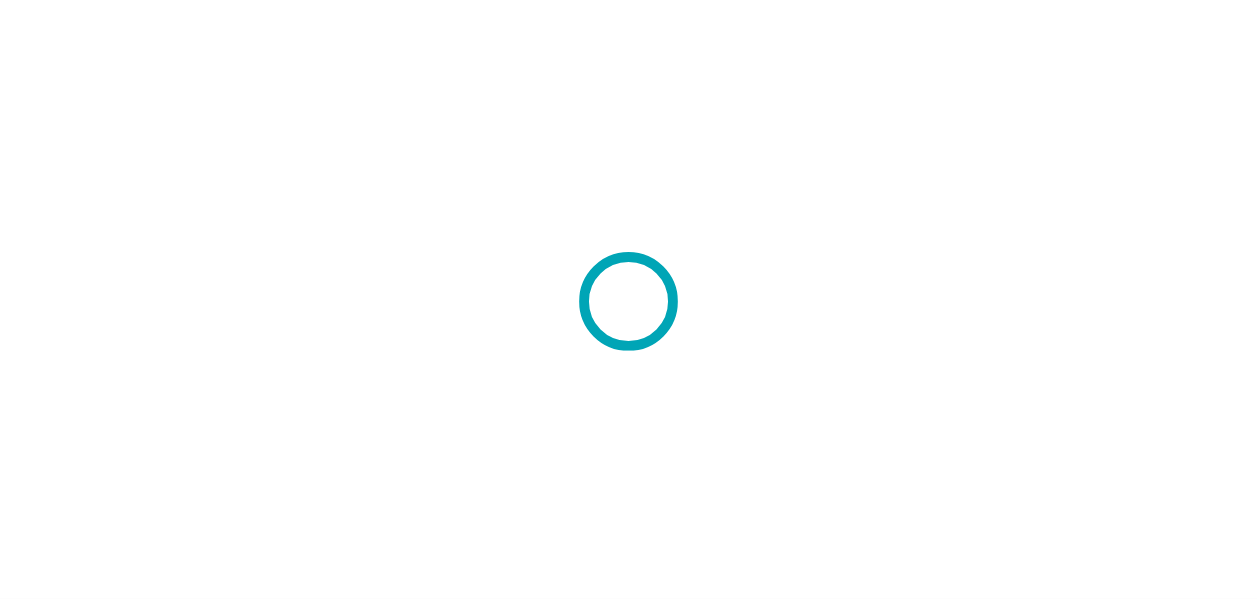 scroll, scrollTop: 0, scrollLeft: 0, axis: both 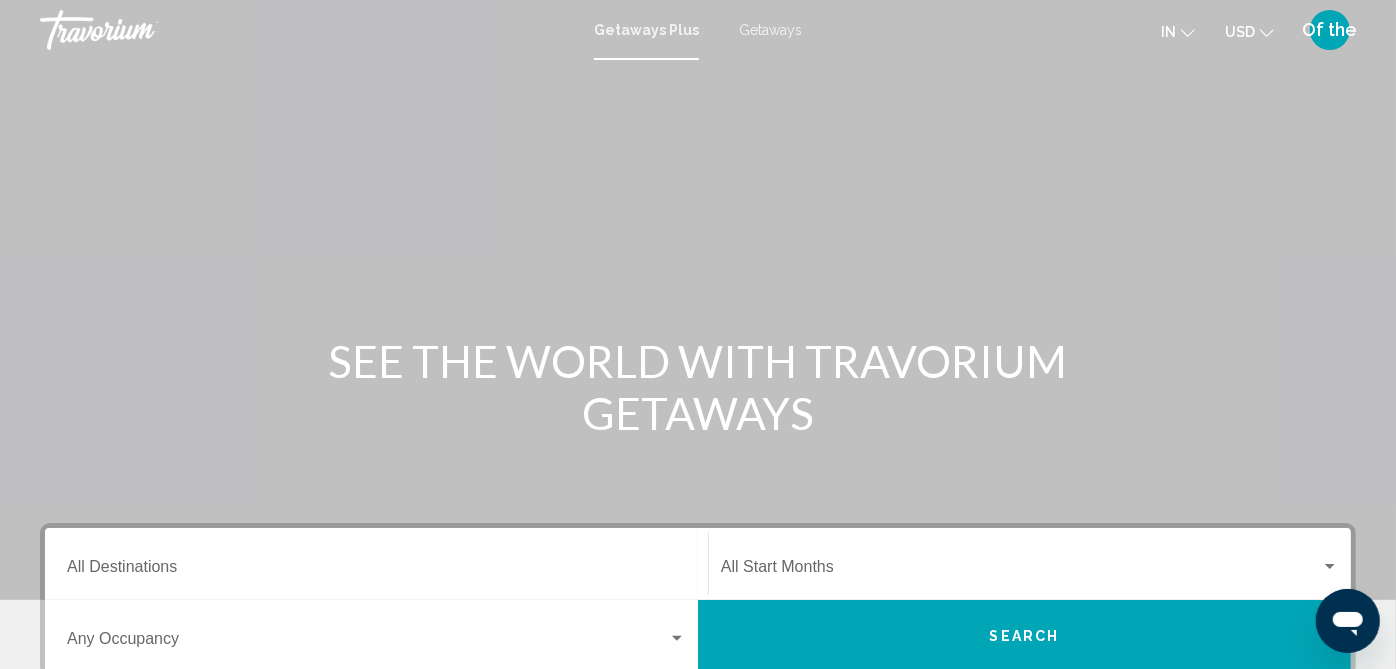 drag, startPoint x: 1107, startPoint y: 0, endPoint x: 840, endPoint y: 168, distance: 315.45682 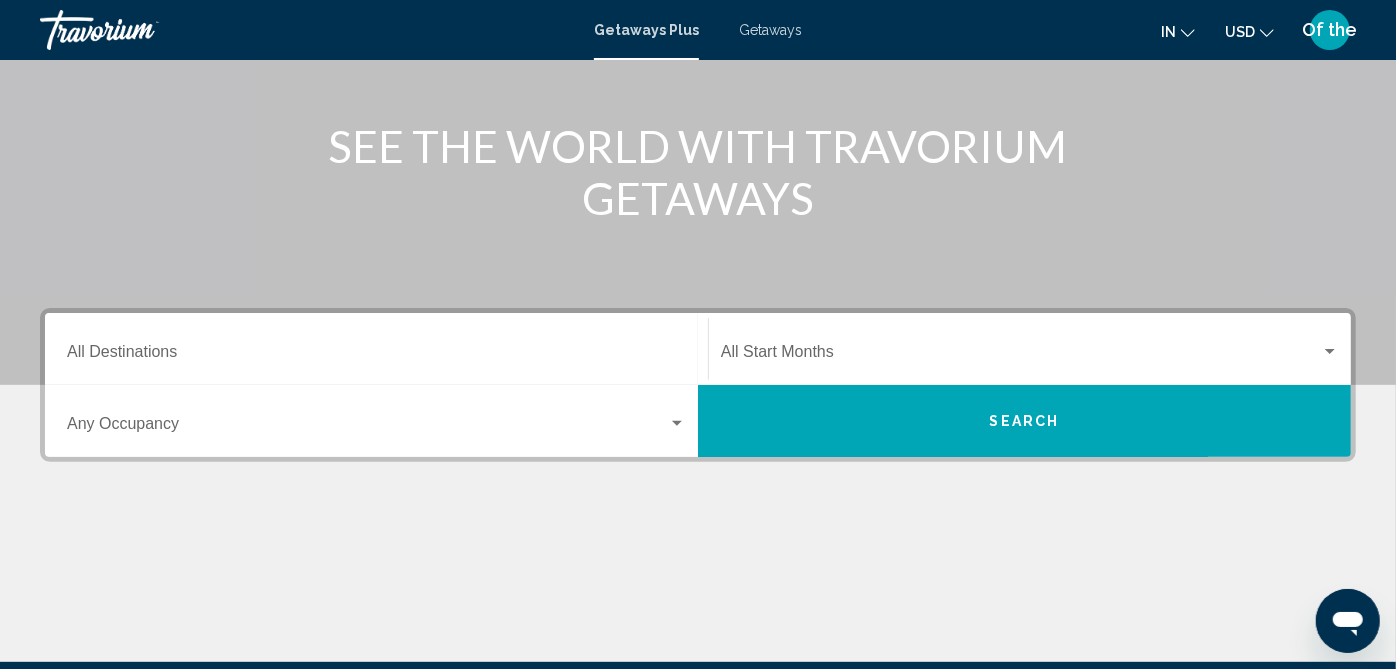 scroll, scrollTop: 222, scrollLeft: 0, axis: vertical 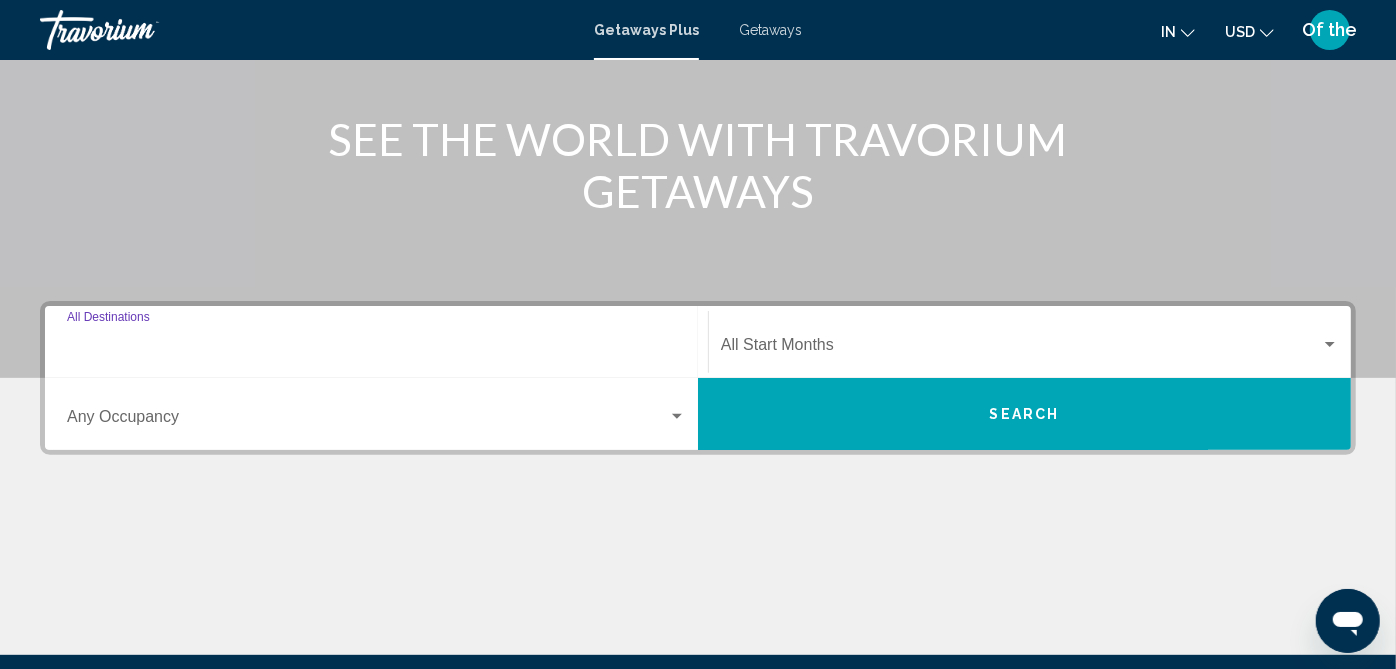 click on "Destination All Destinations" at bounding box center [376, 349] 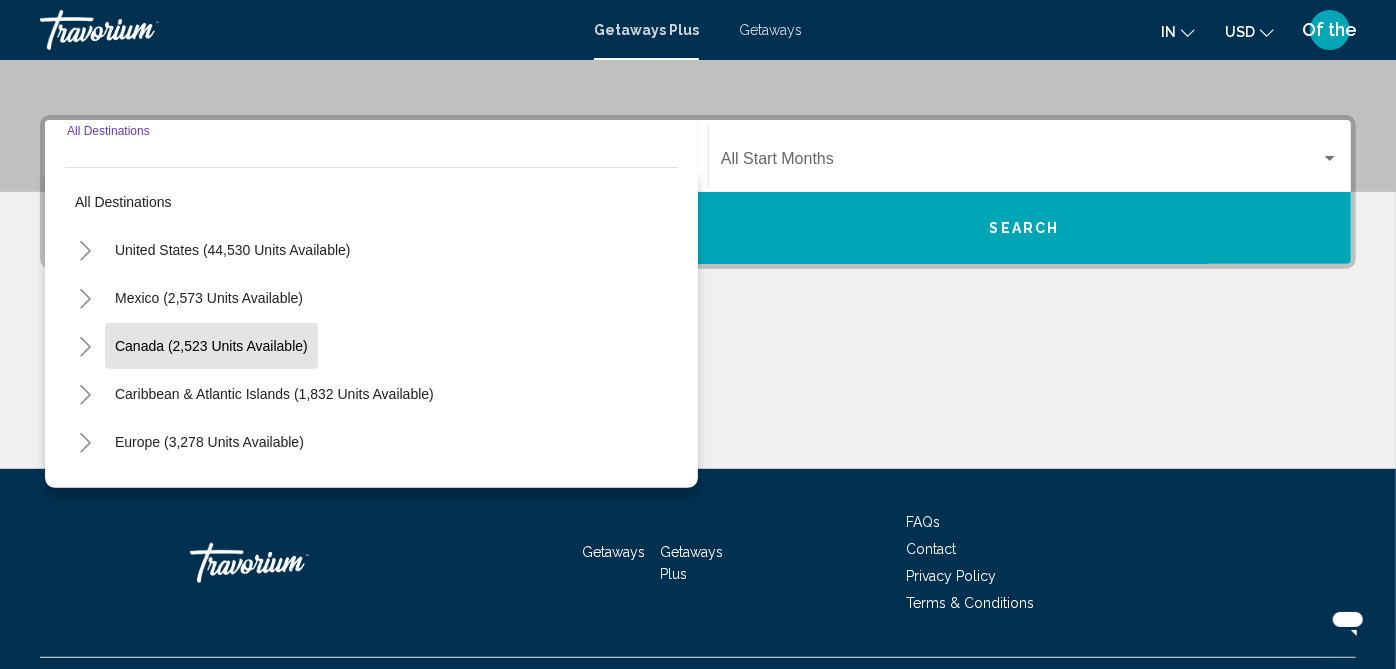 scroll, scrollTop: 415, scrollLeft: 0, axis: vertical 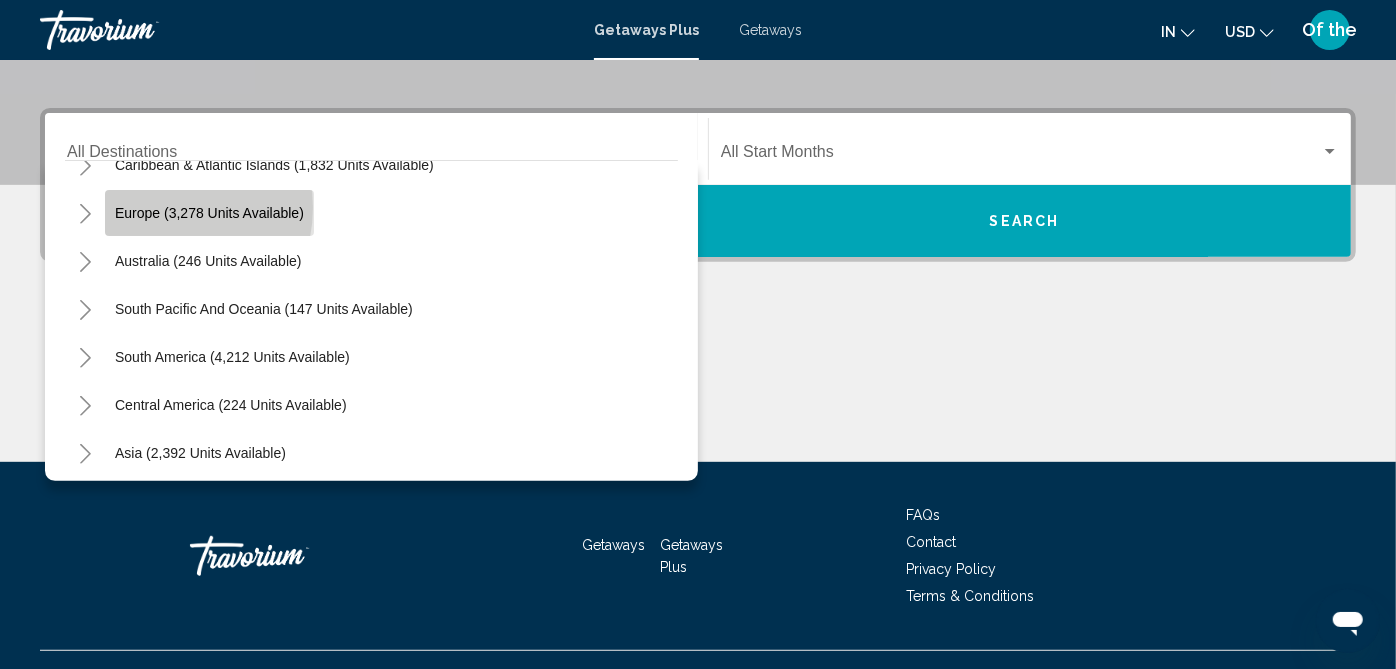 click on "Europe (3,278 units available)" 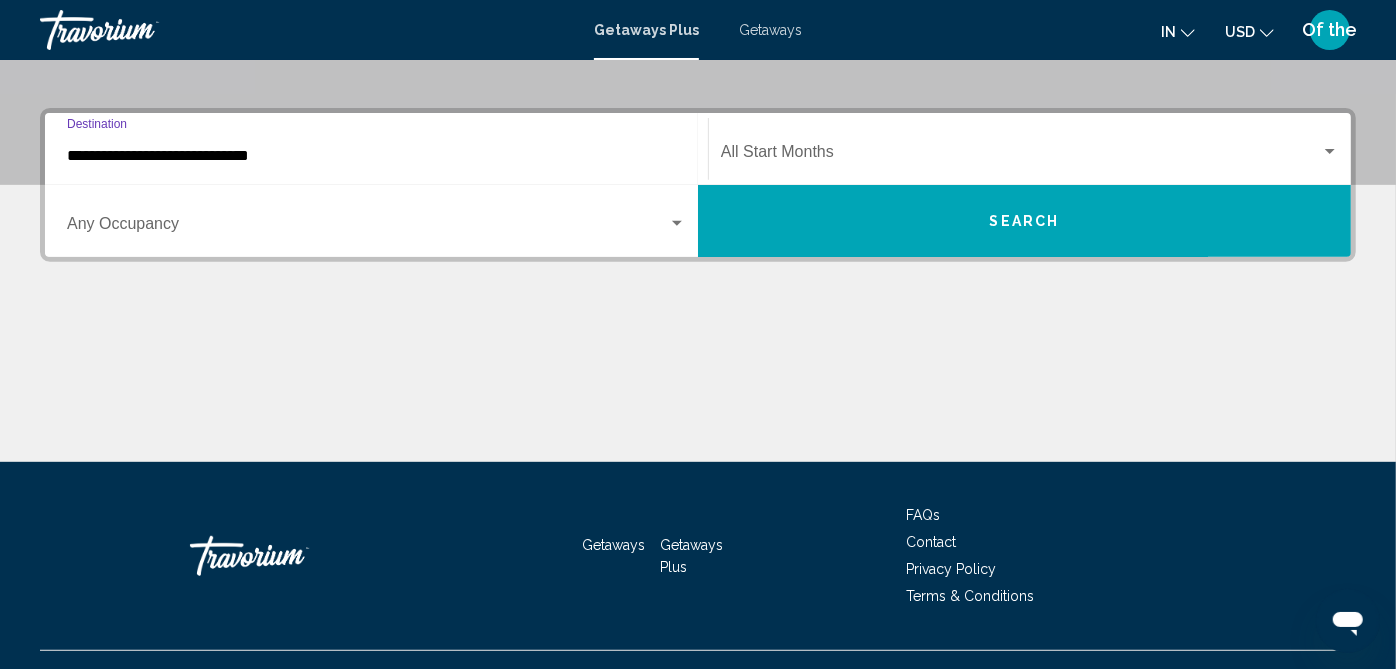 click on "**********" at bounding box center (376, 156) 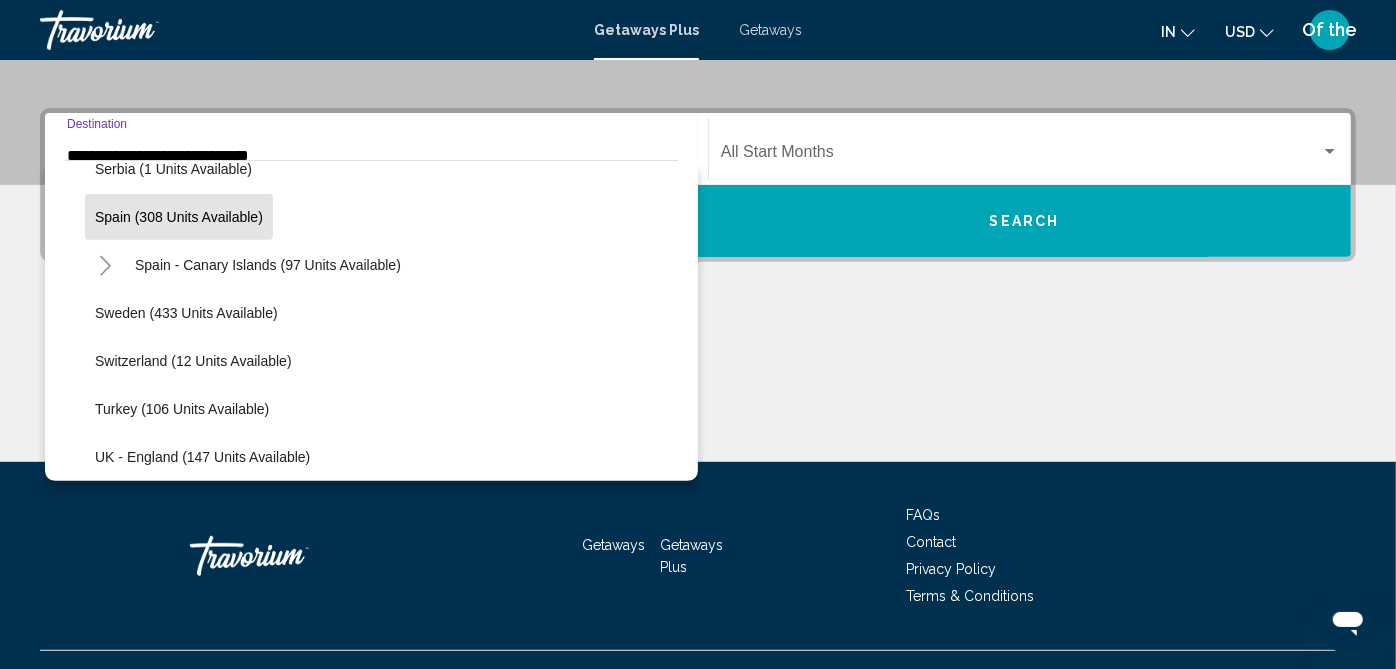 scroll, scrollTop: 905, scrollLeft: 0, axis: vertical 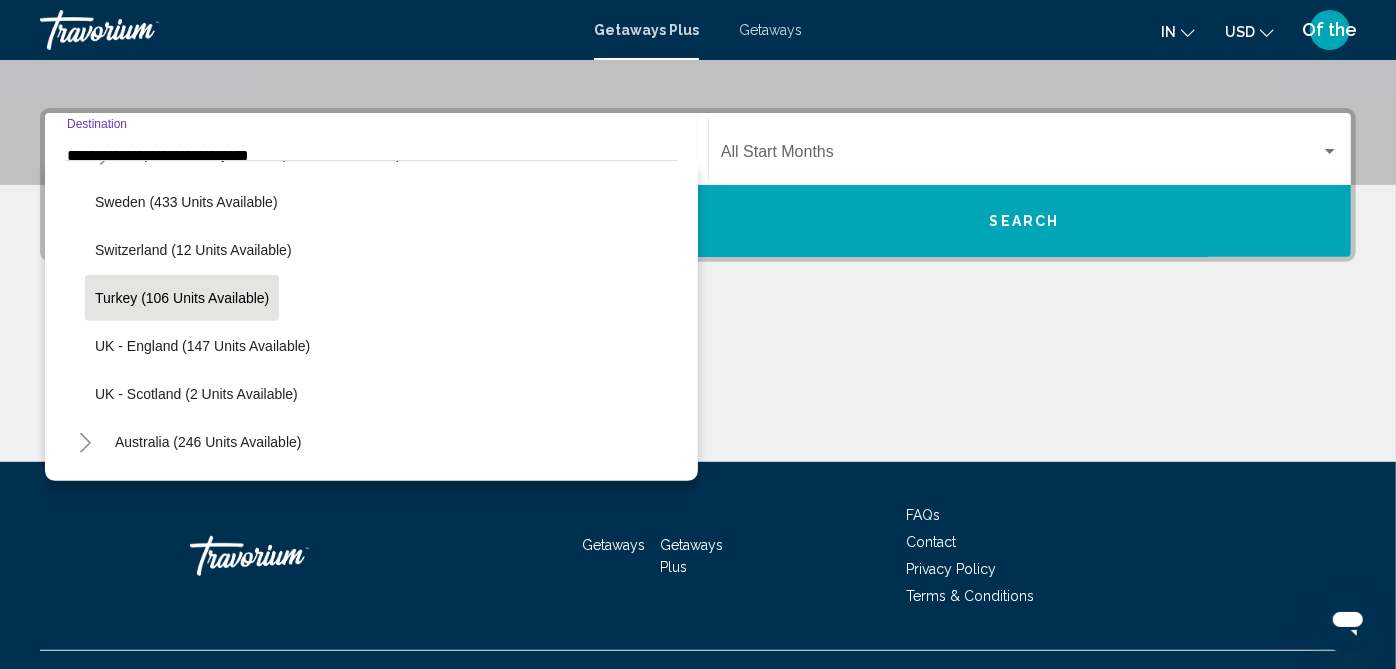 click on "Turkey (106 units available)" 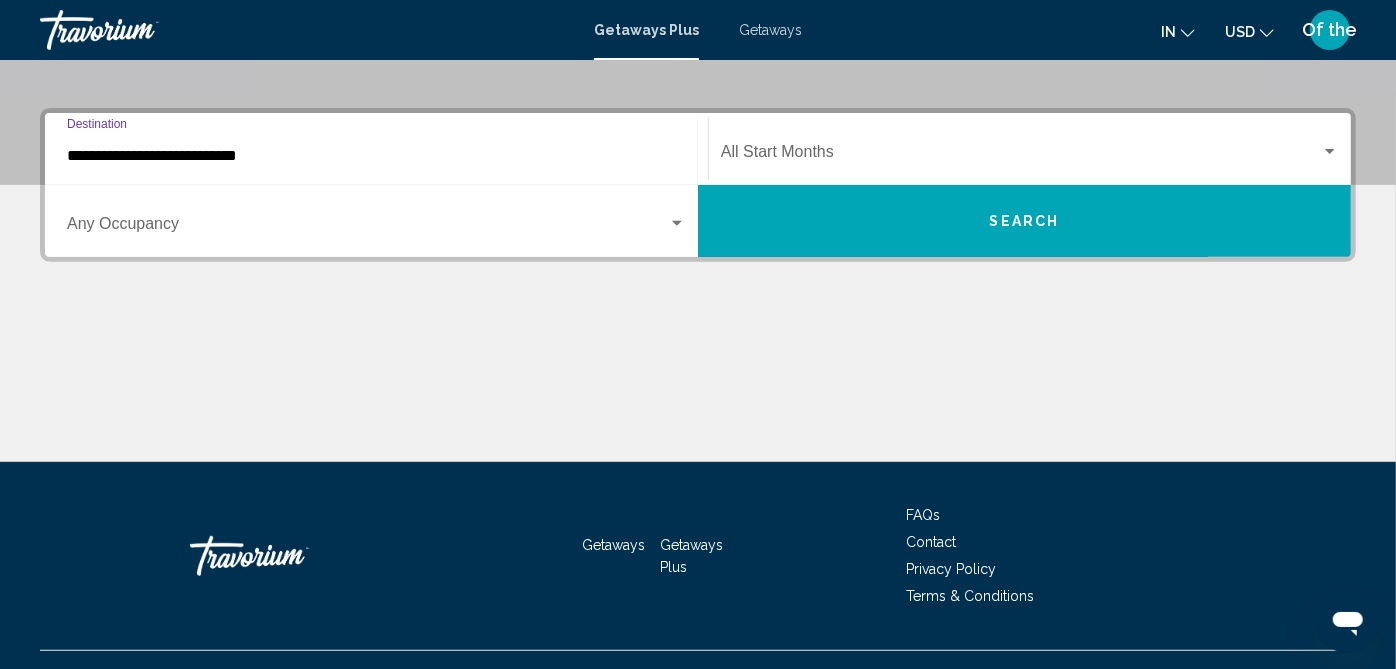 click at bounding box center [1021, 156] 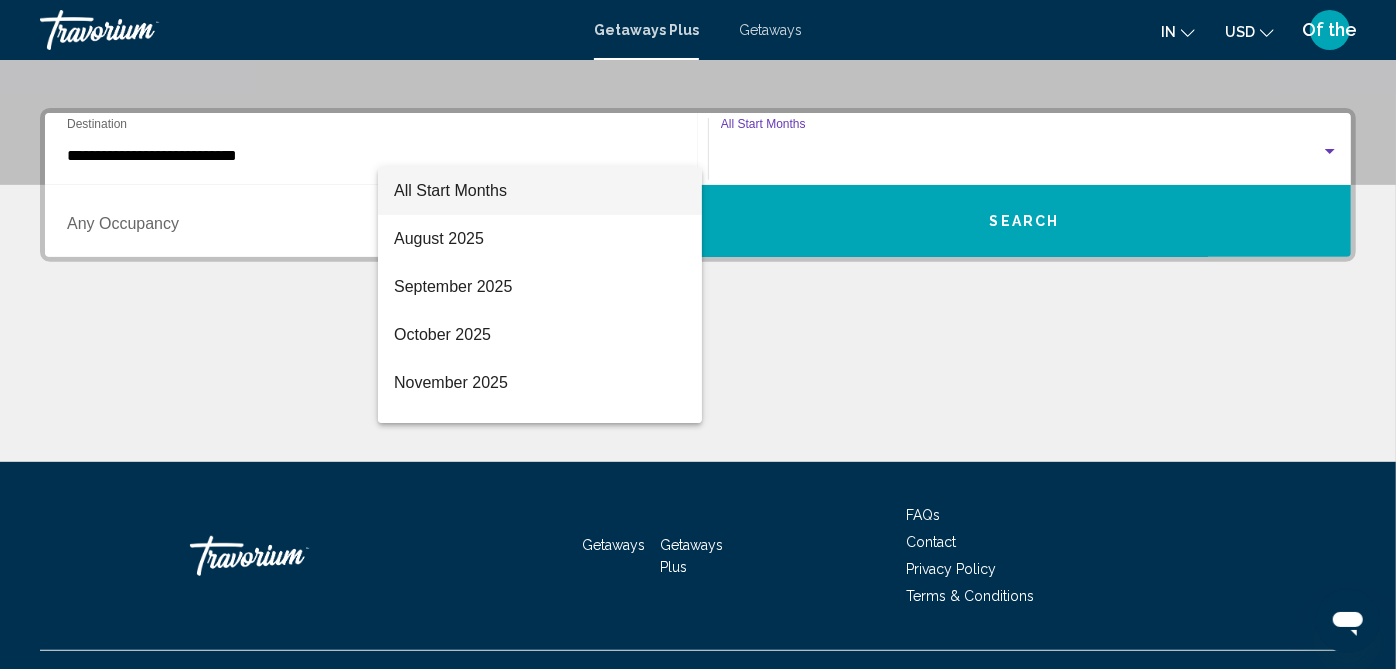 click at bounding box center [698, 334] 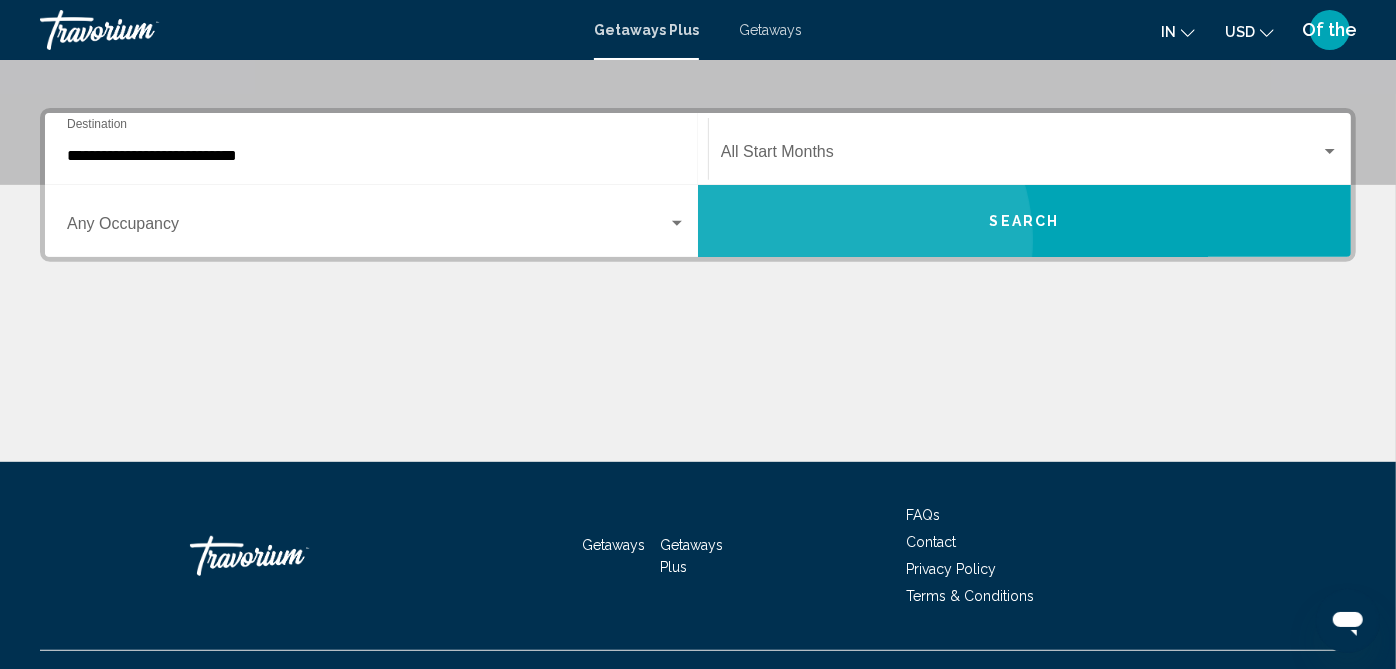 click on "Search" at bounding box center [1024, 221] 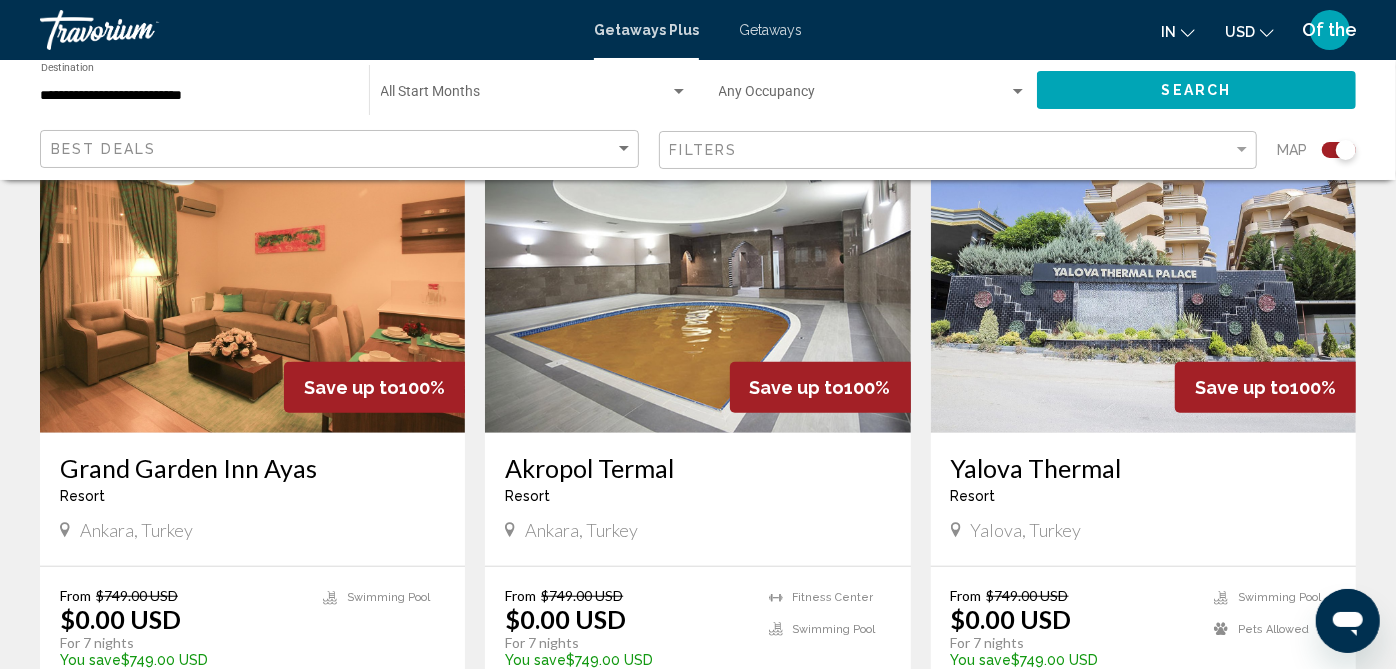 scroll, scrollTop: 888, scrollLeft: 0, axis: vertical 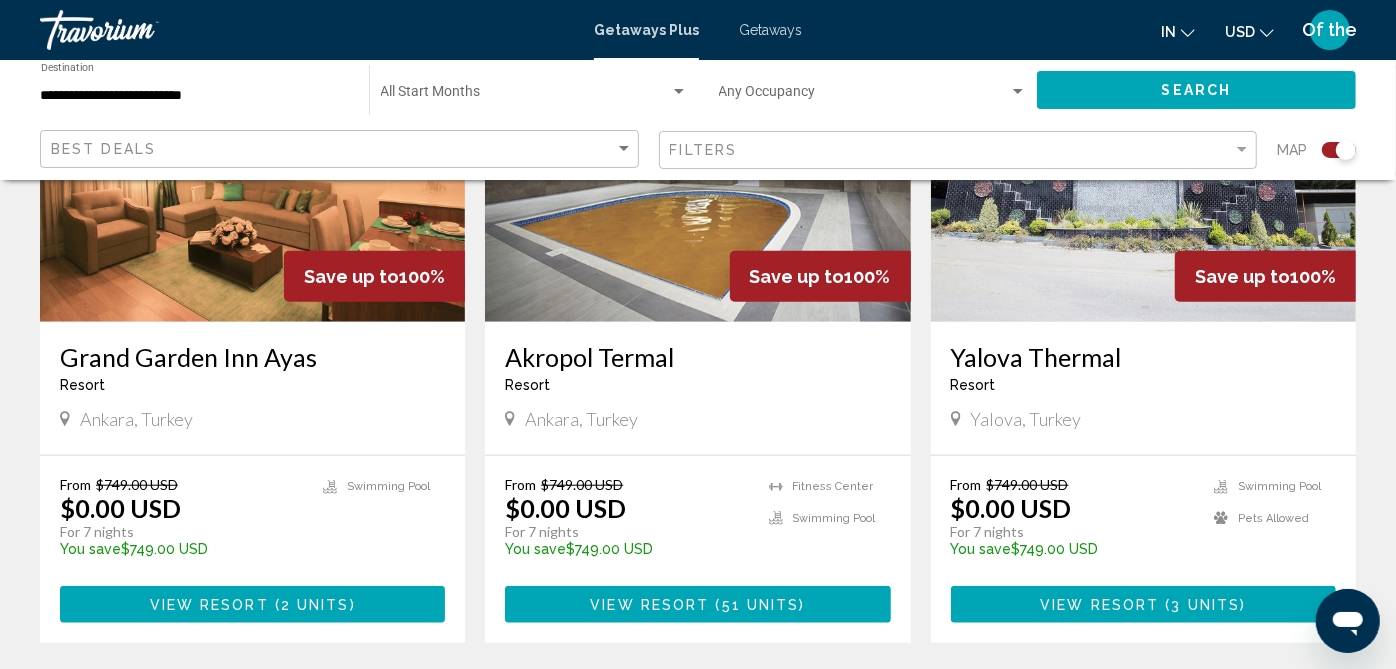 click at bounding box center (697, 162) 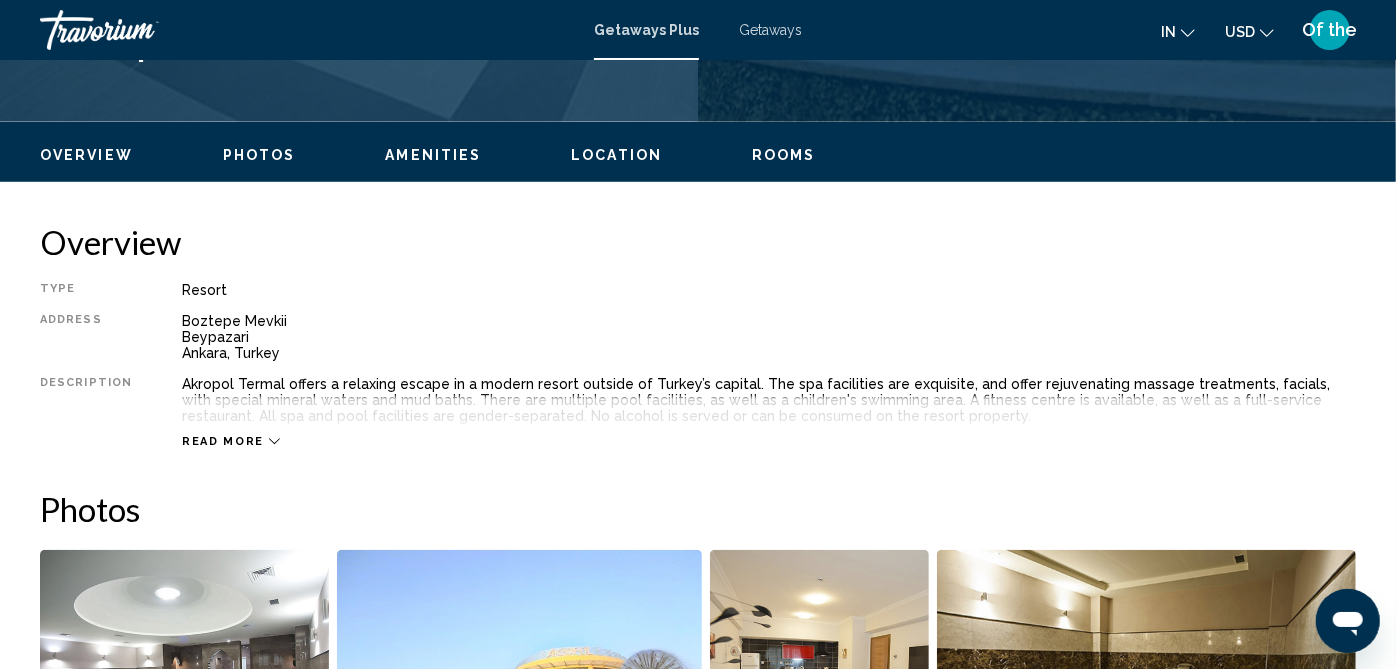 scroll, scrollTop: 25, scrollLeft: 0, axis: vertical 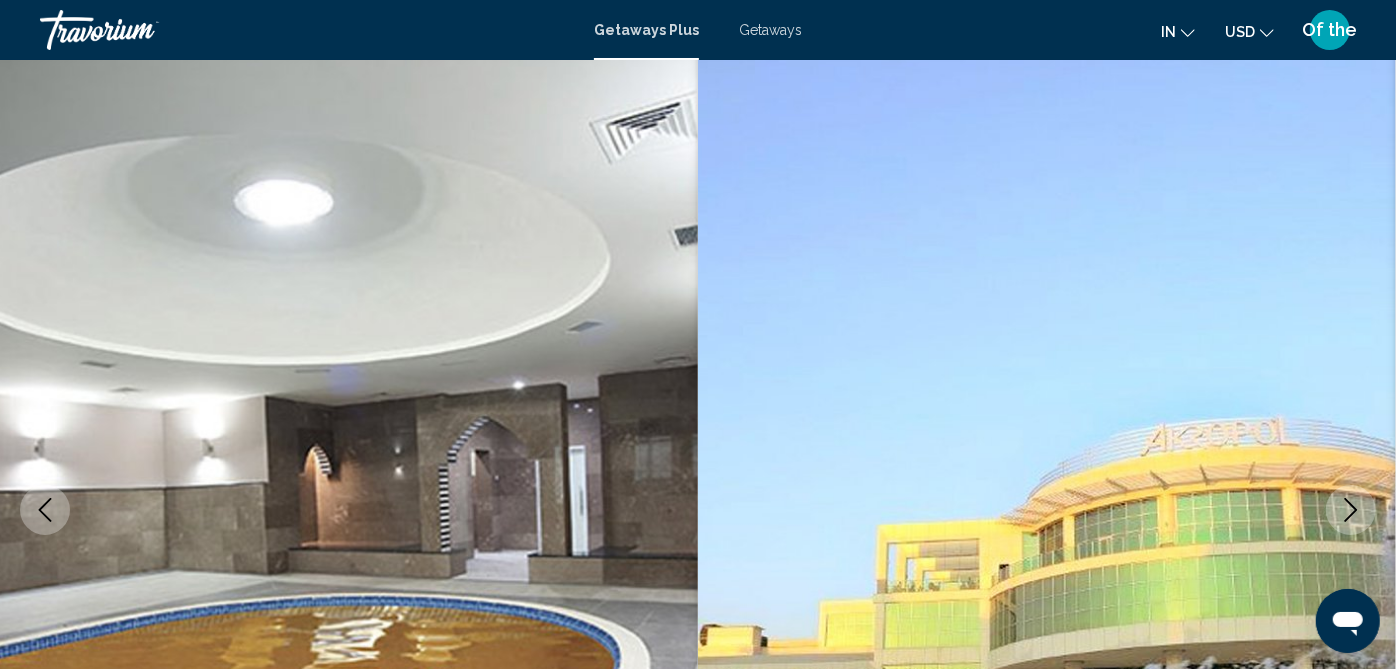 click 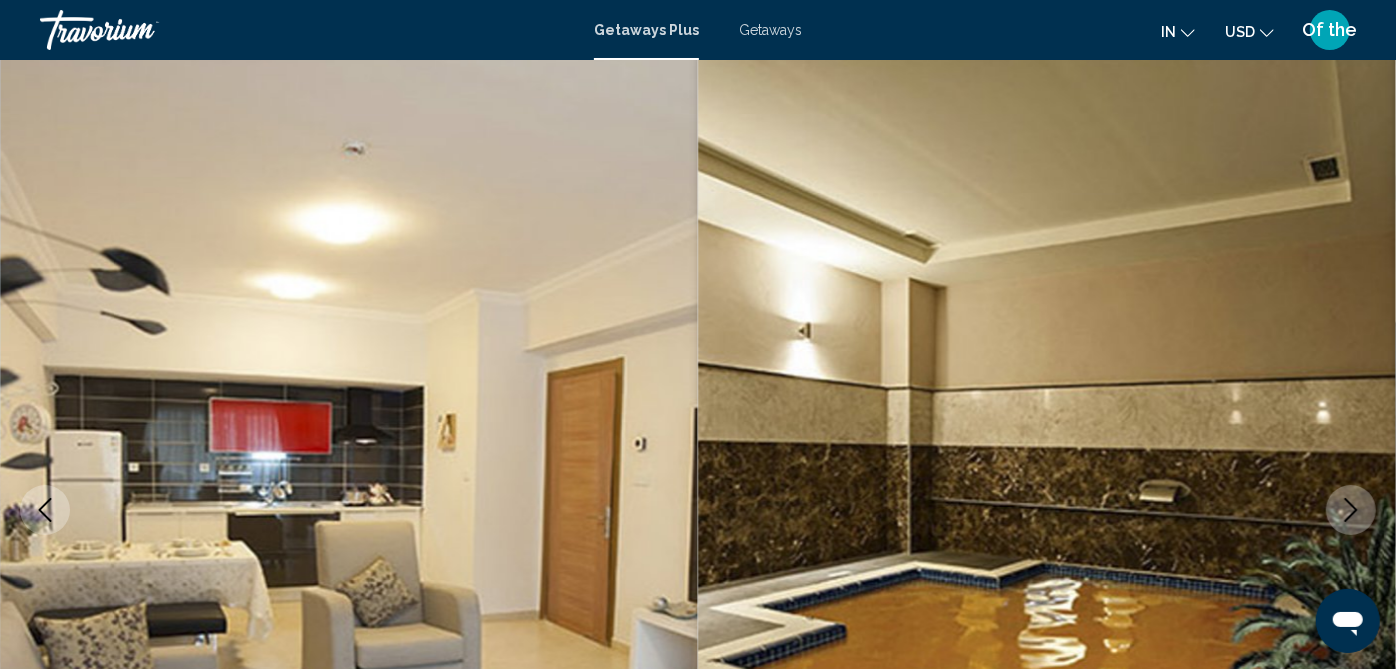 click 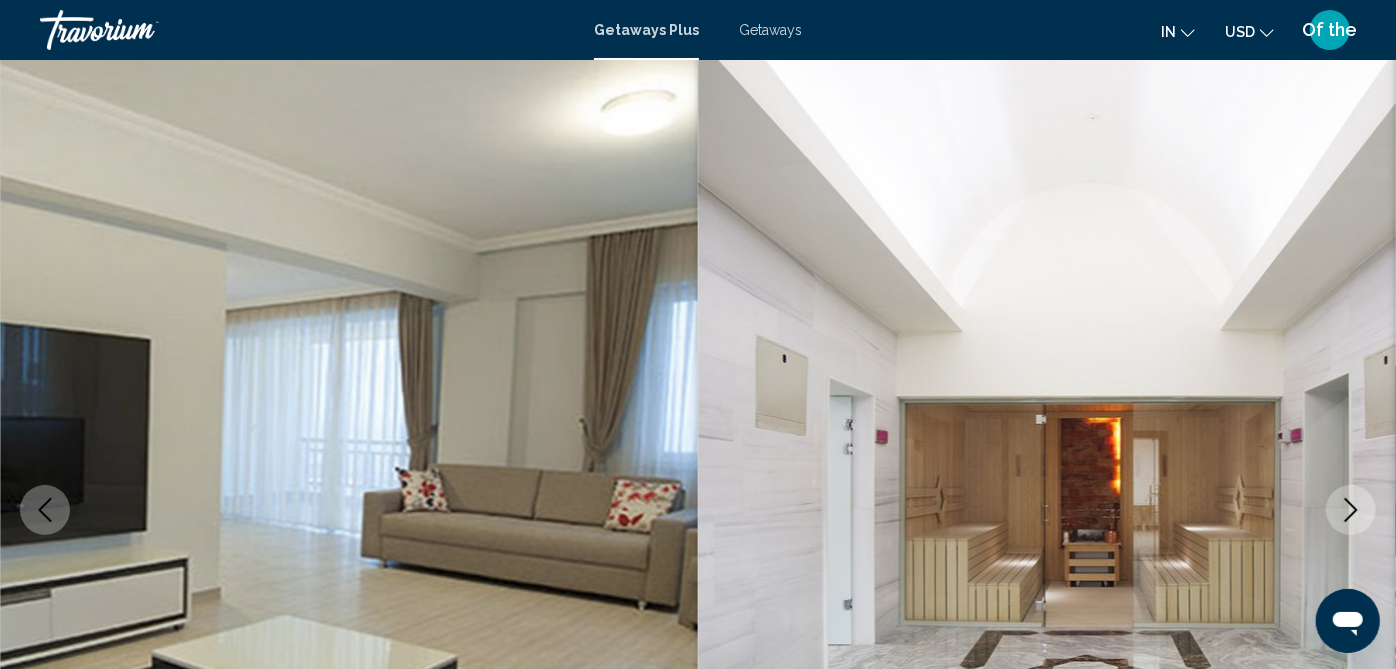 click at bounding box center [45, 510] 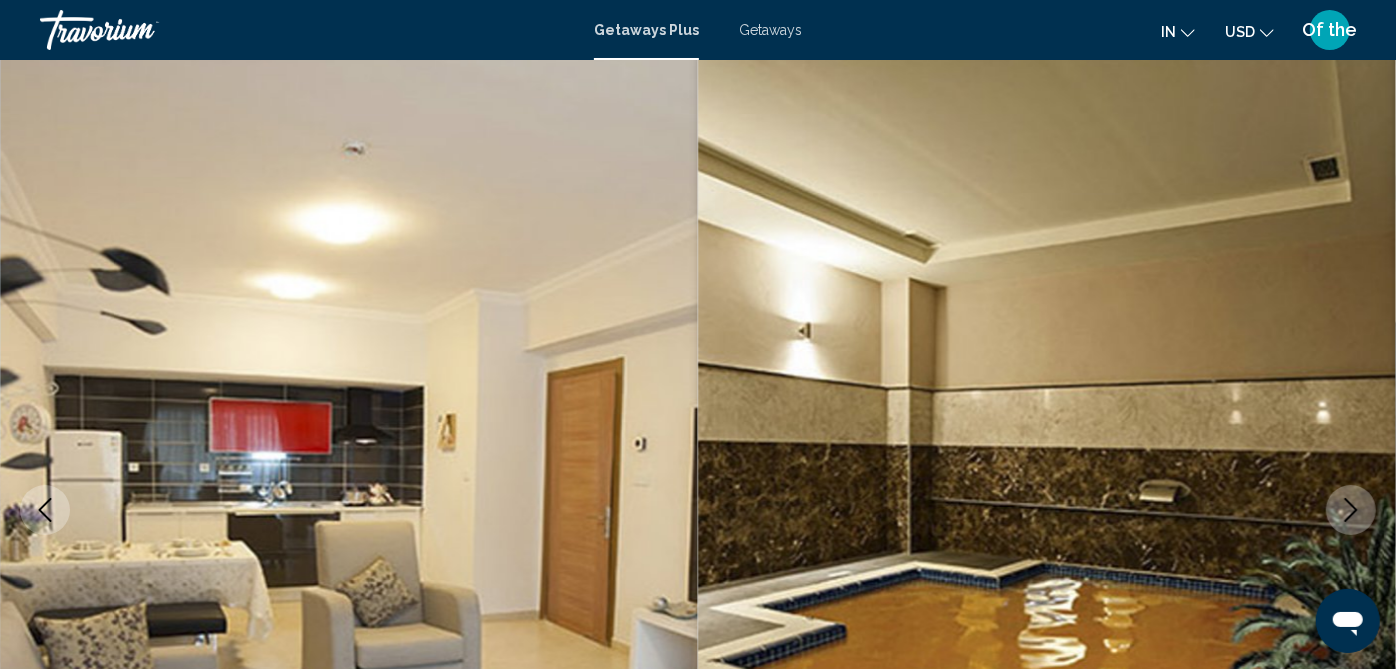 click 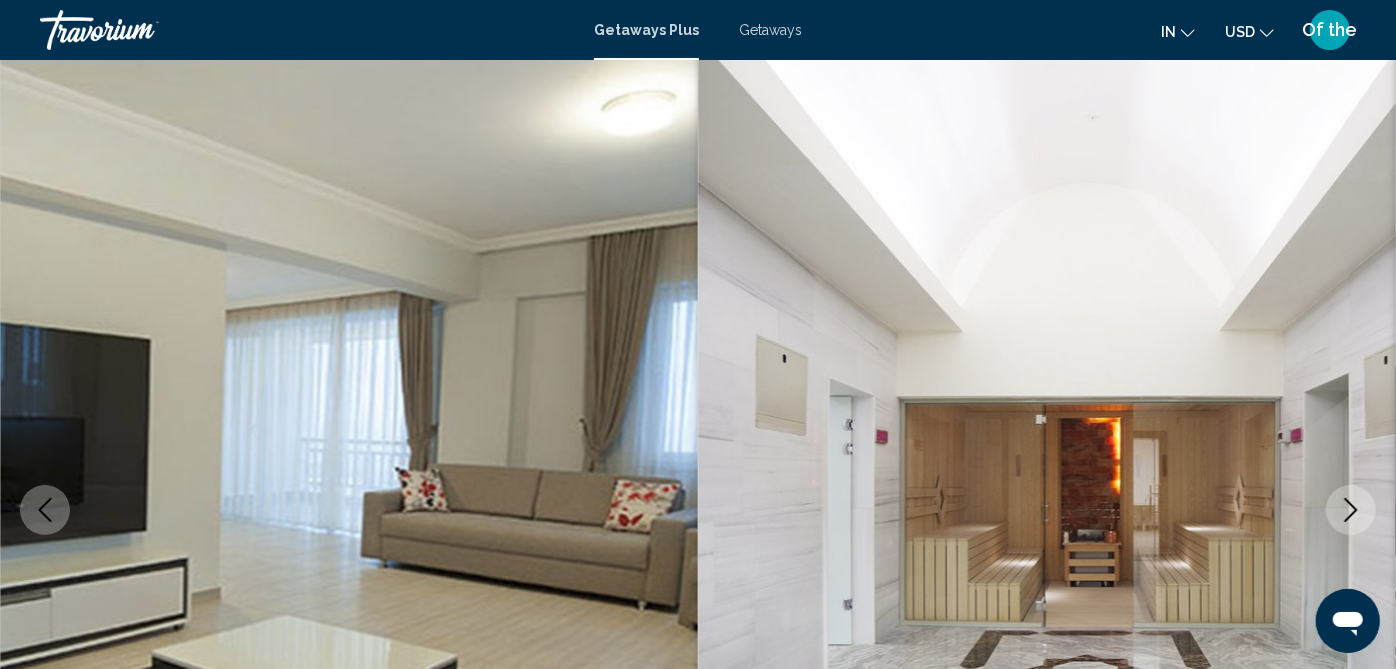 click 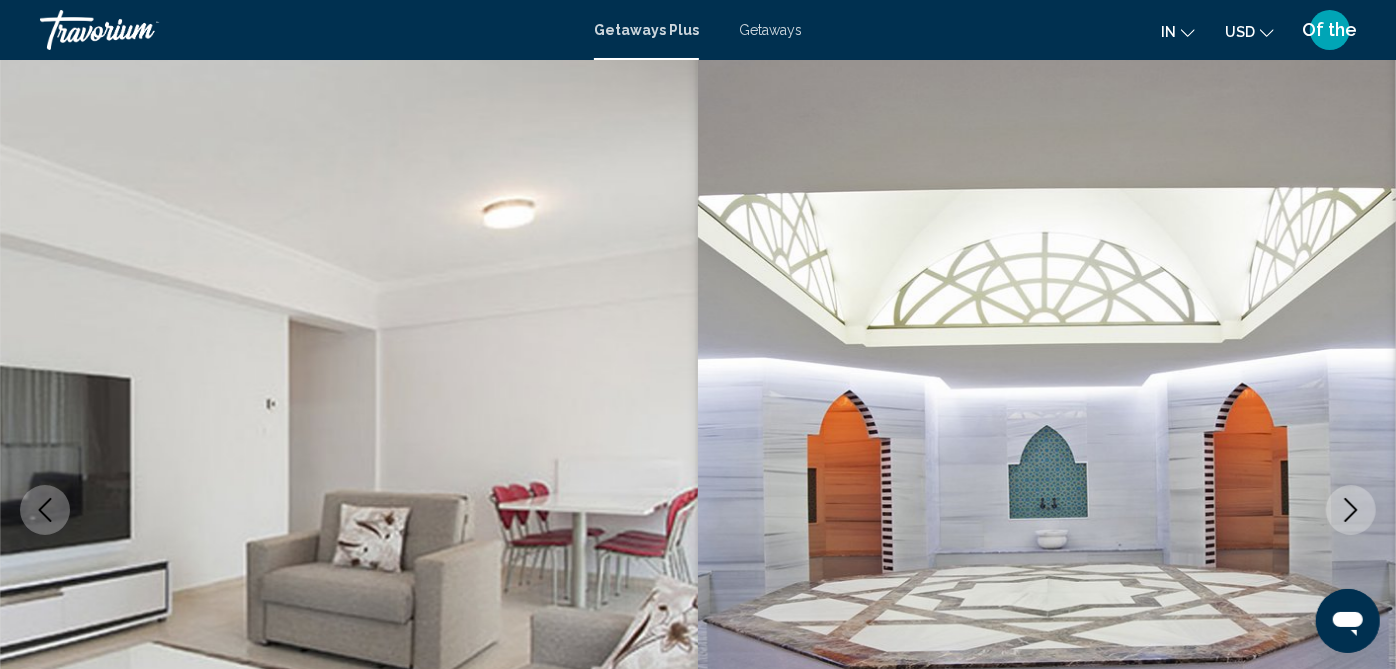 click 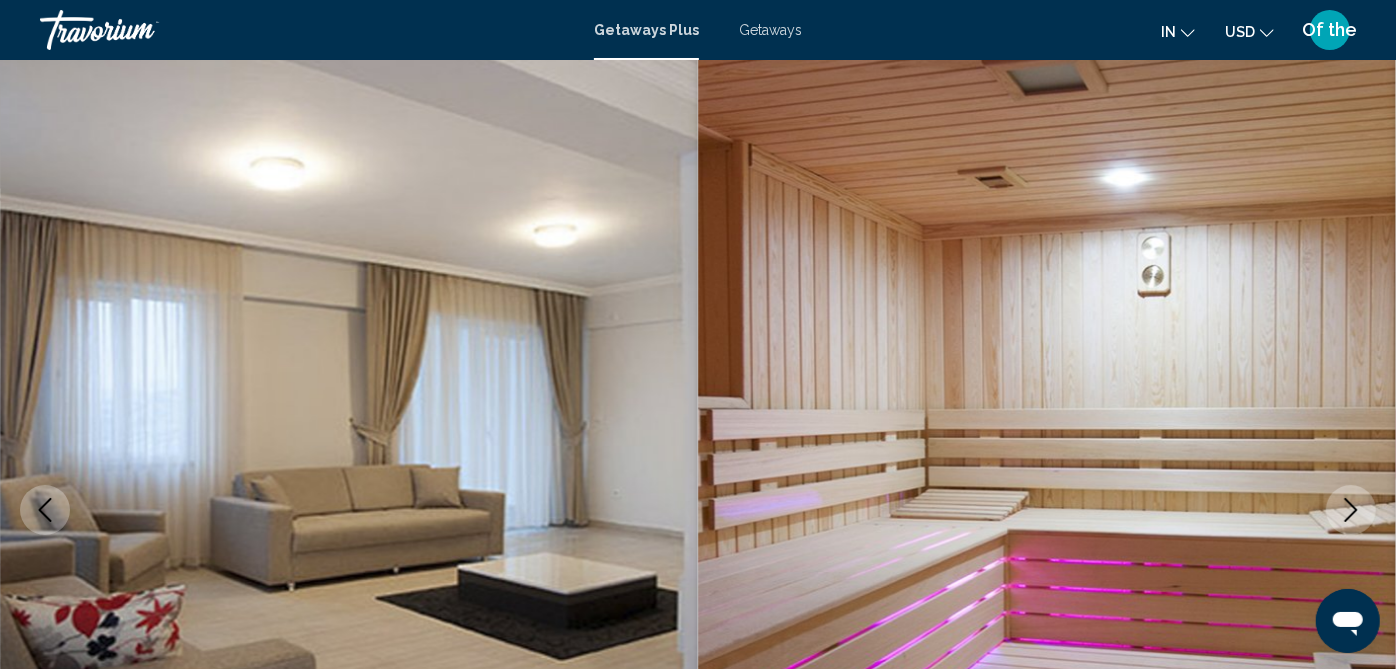 click 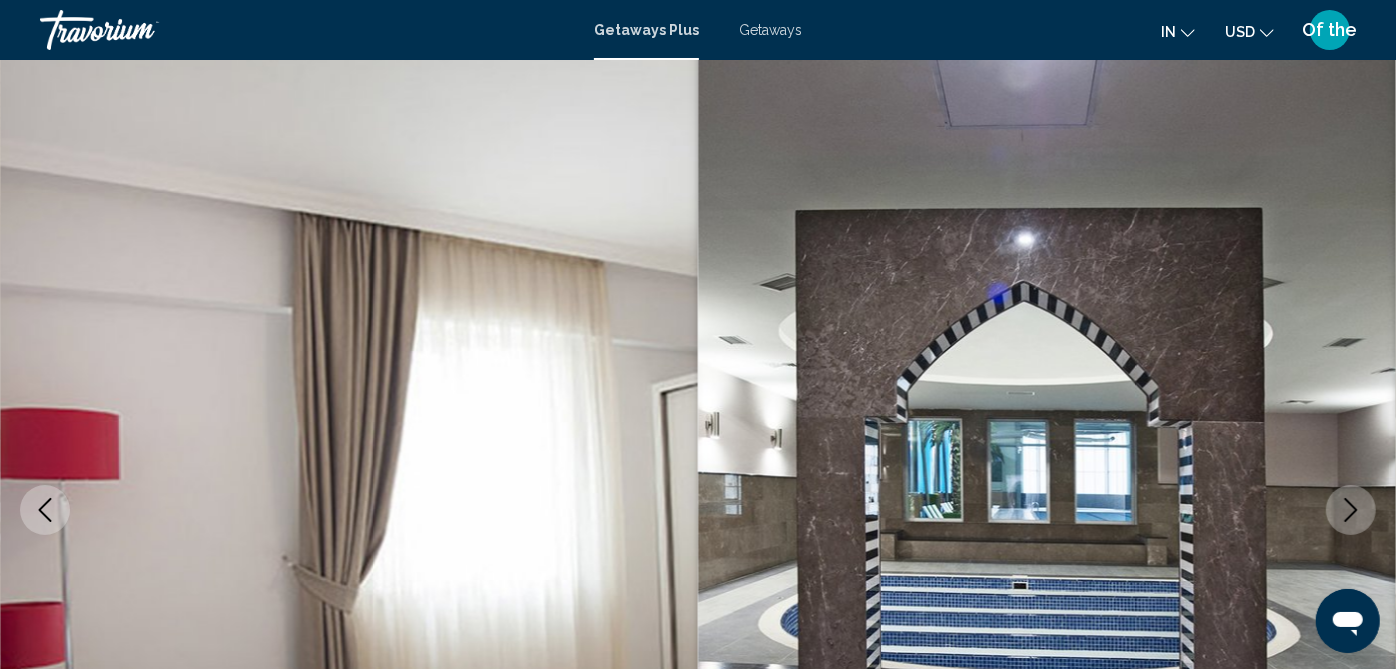 click 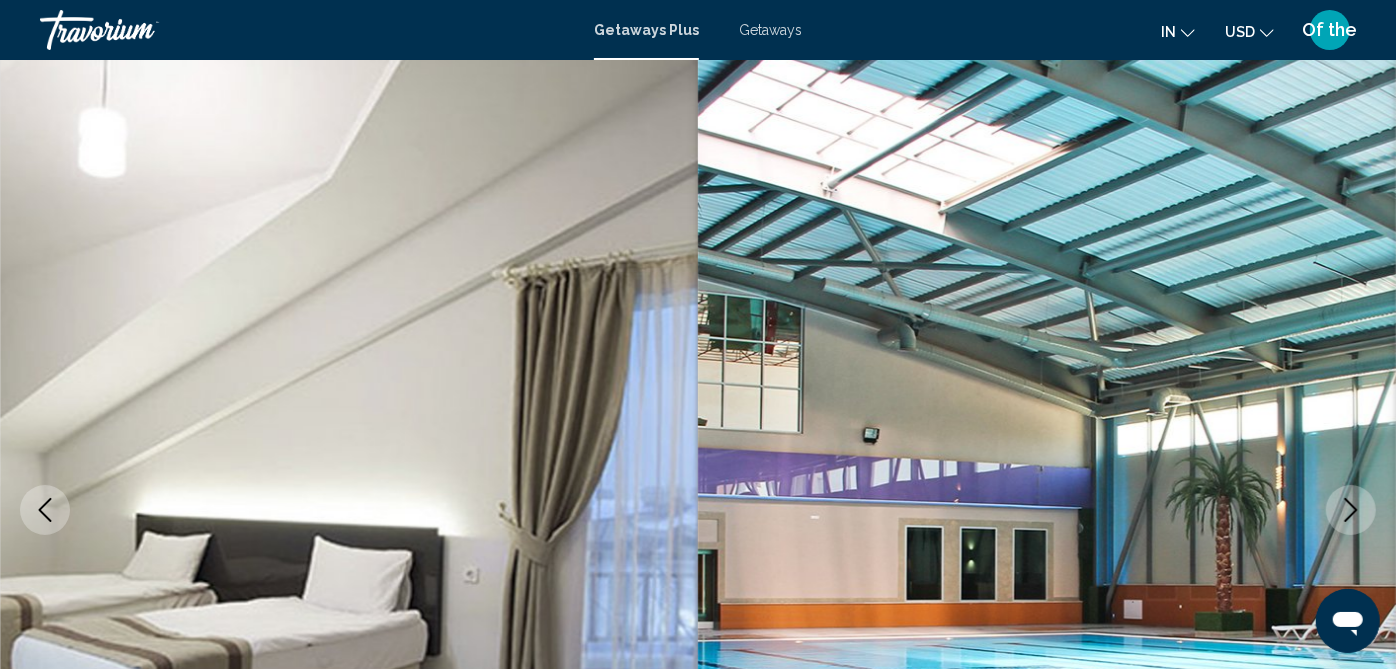 click 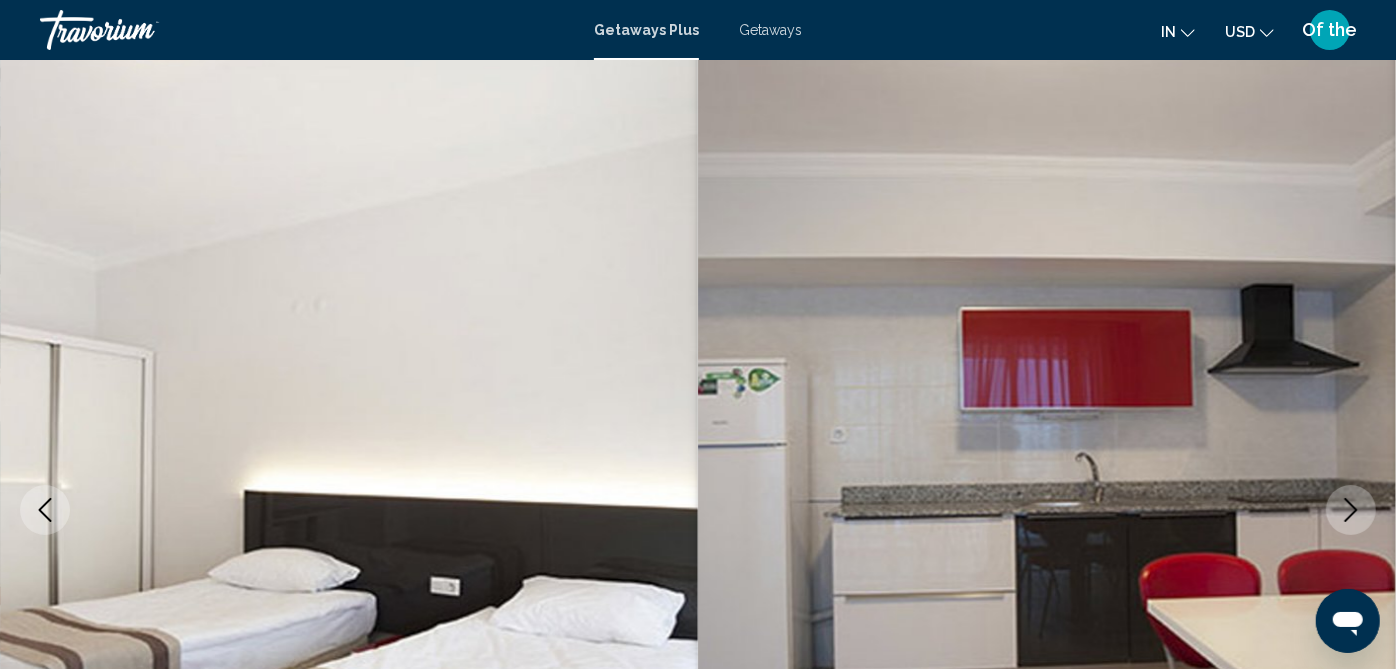 click 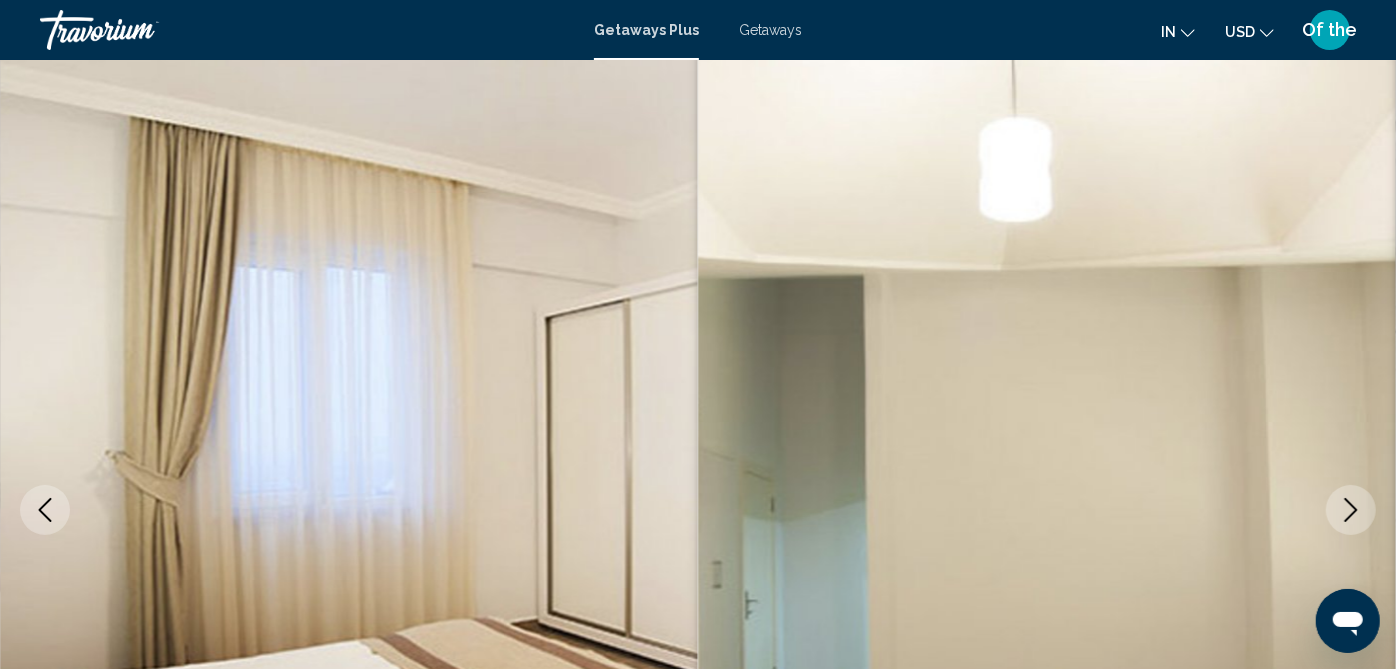click 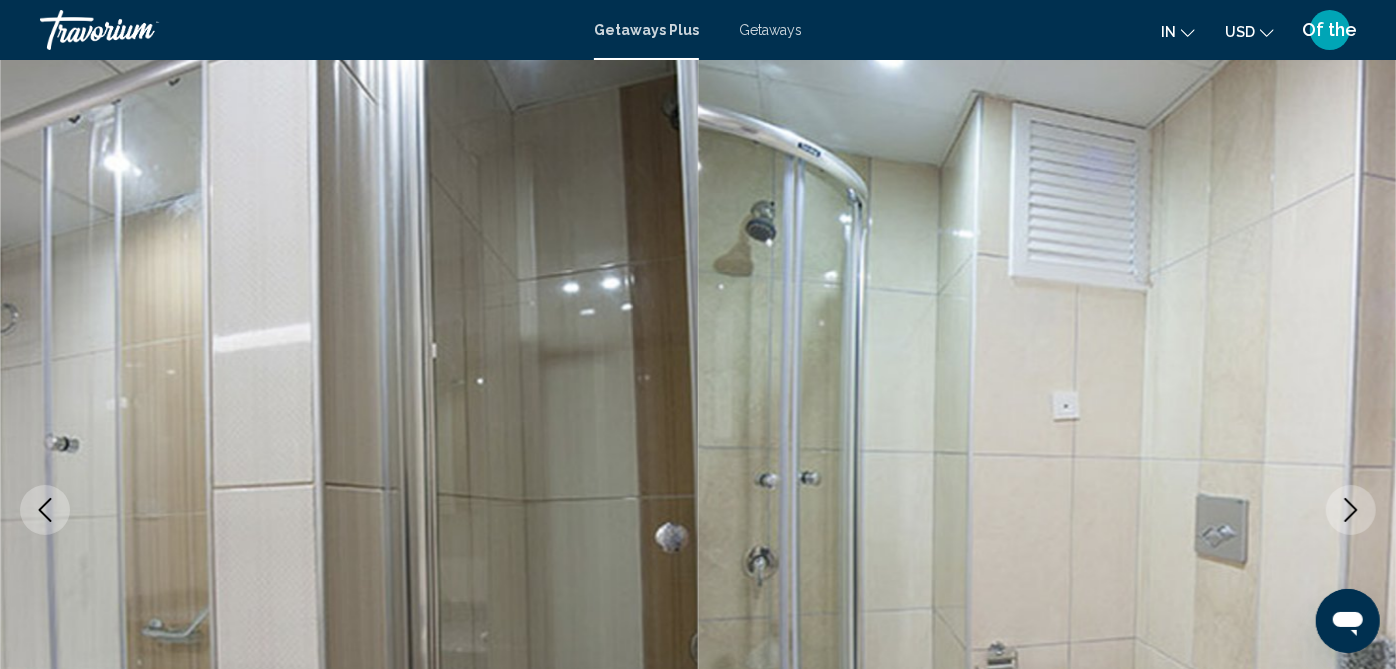 click 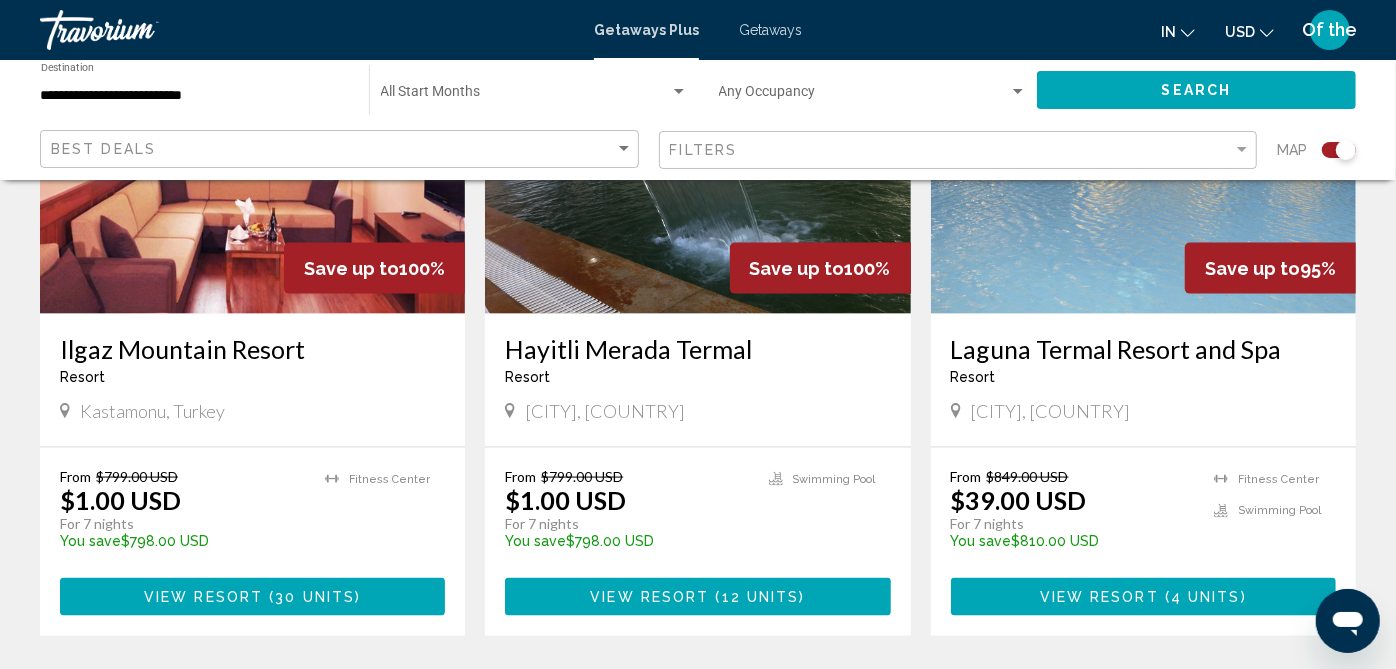 scroll, scrollTop: 1528, scrollLeft: 0, axis: vertical 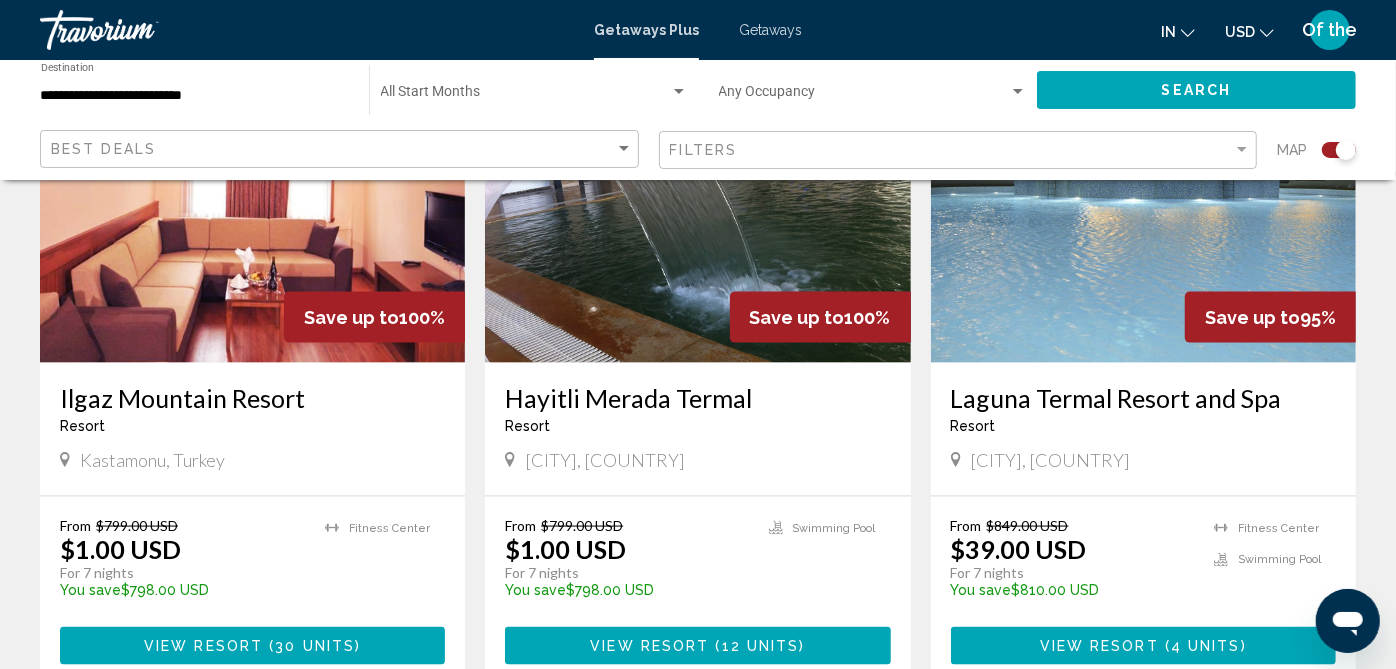 click at bounding box center (697, 203) 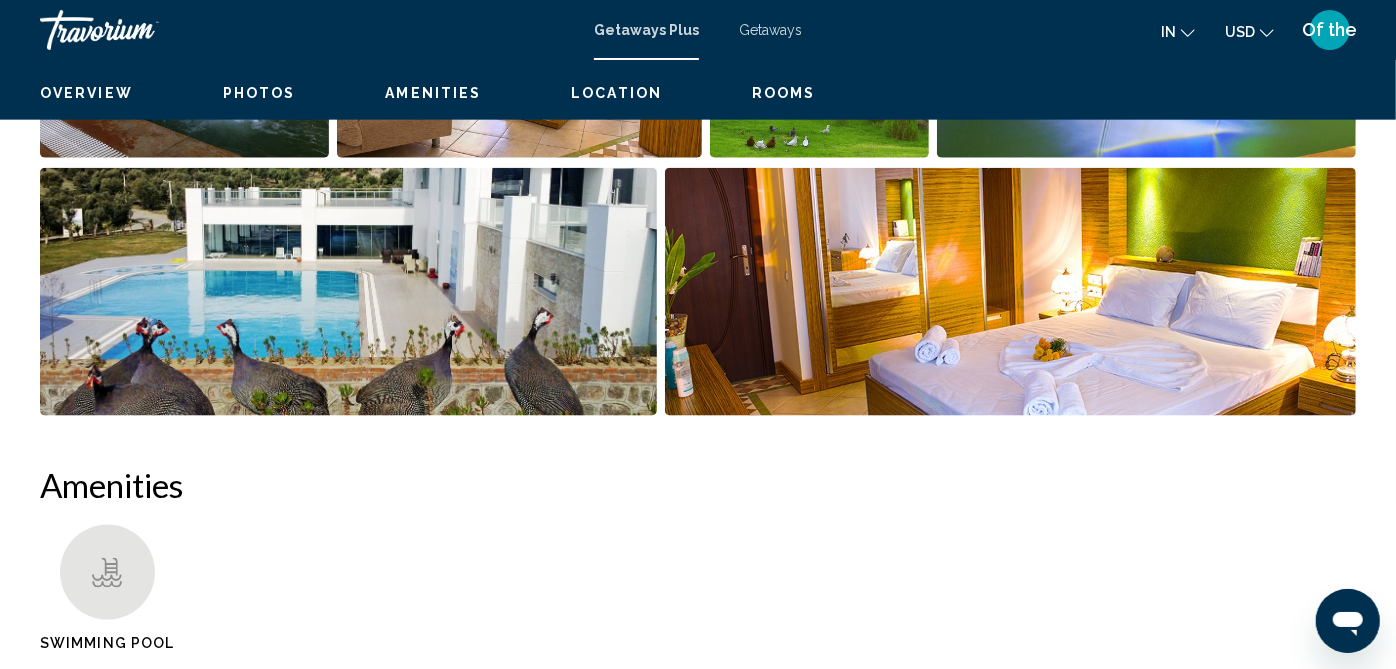 scroll, scrollTop: 25, scrollLeft: 0, axis: vertical 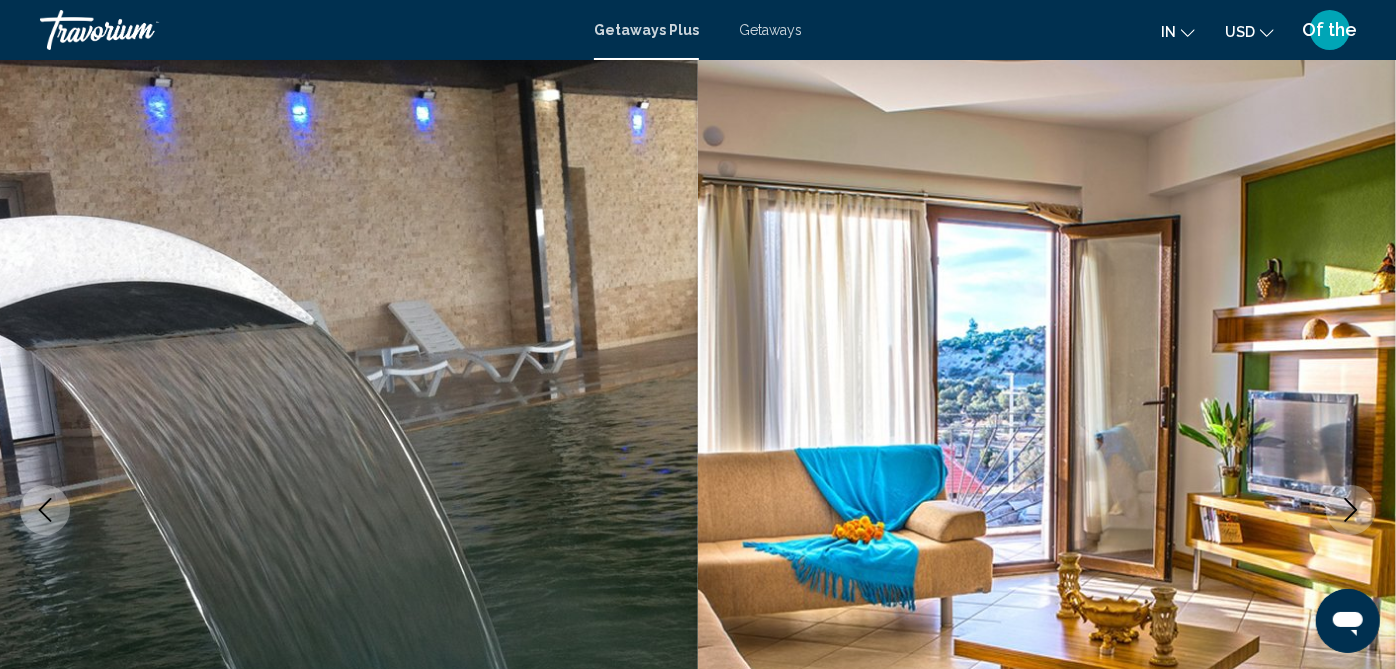 click 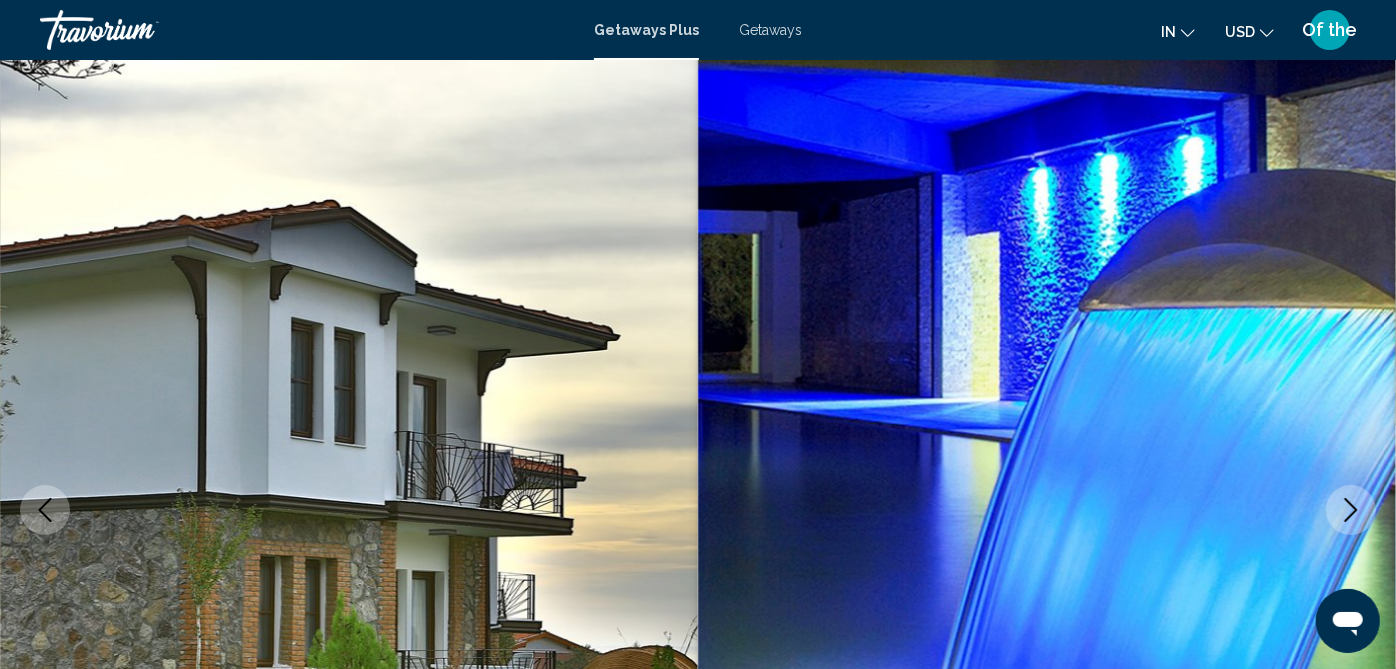 click 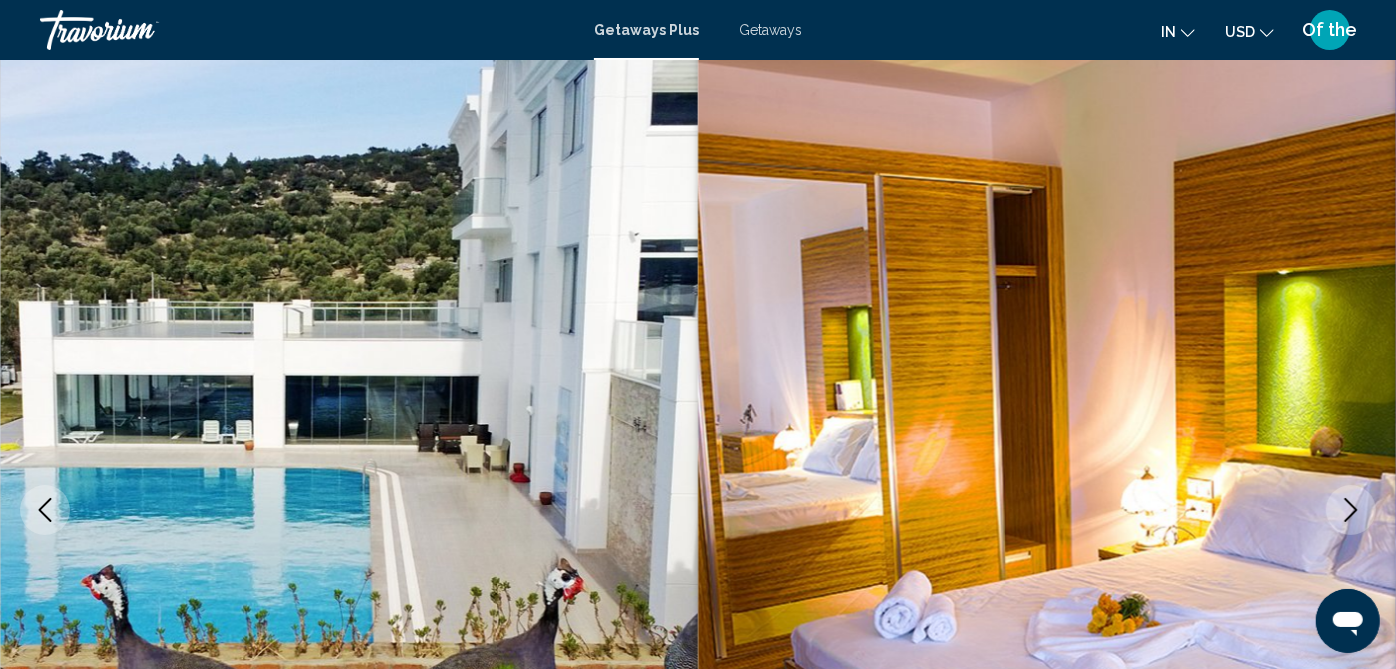 click 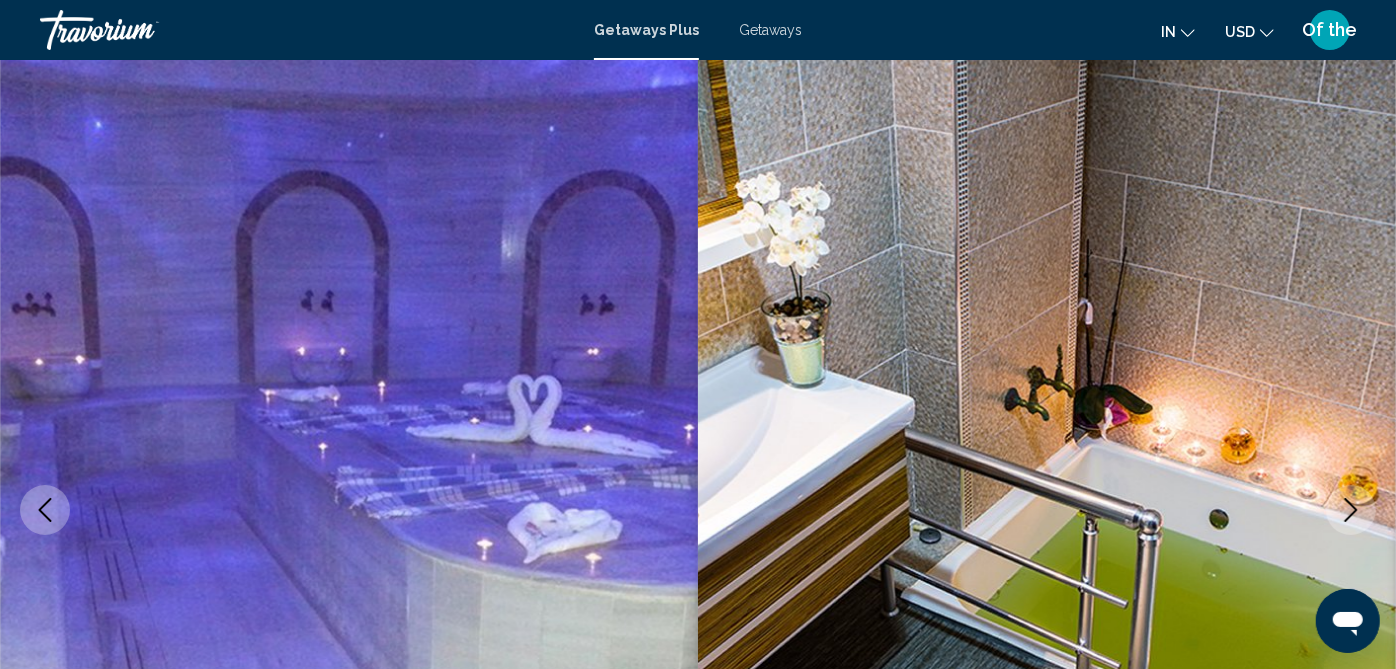 click 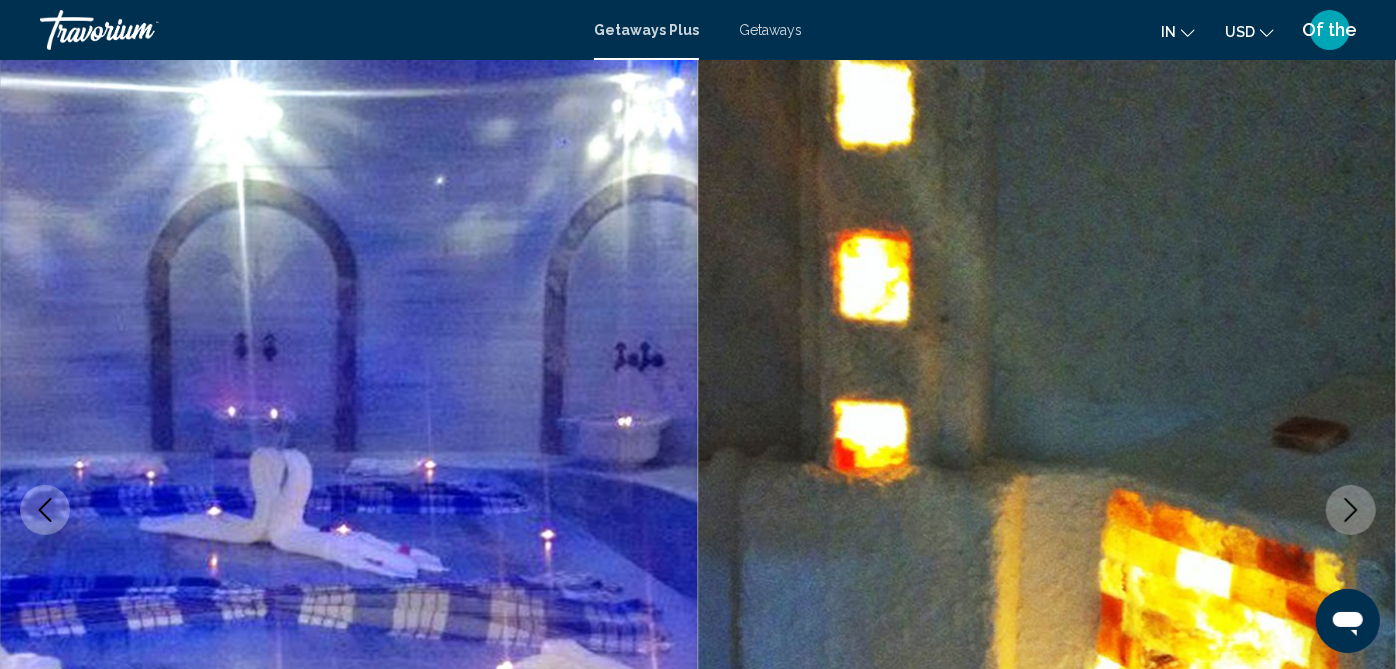 click 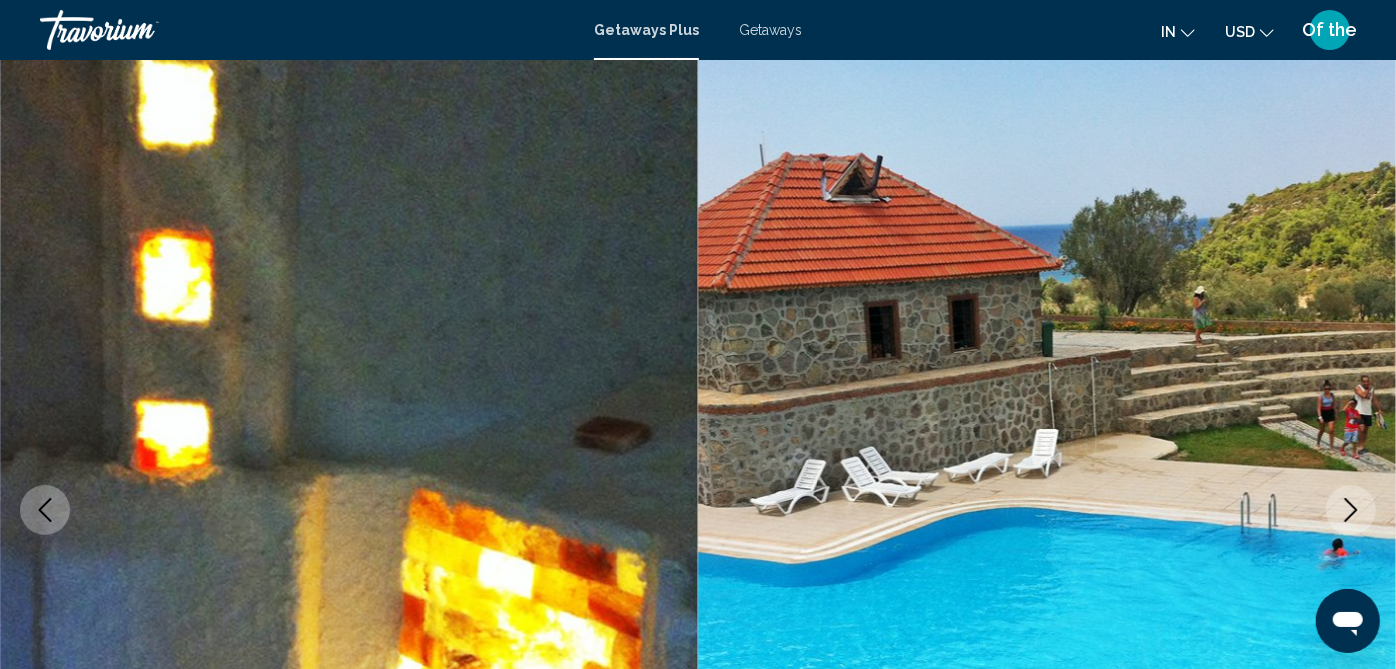click 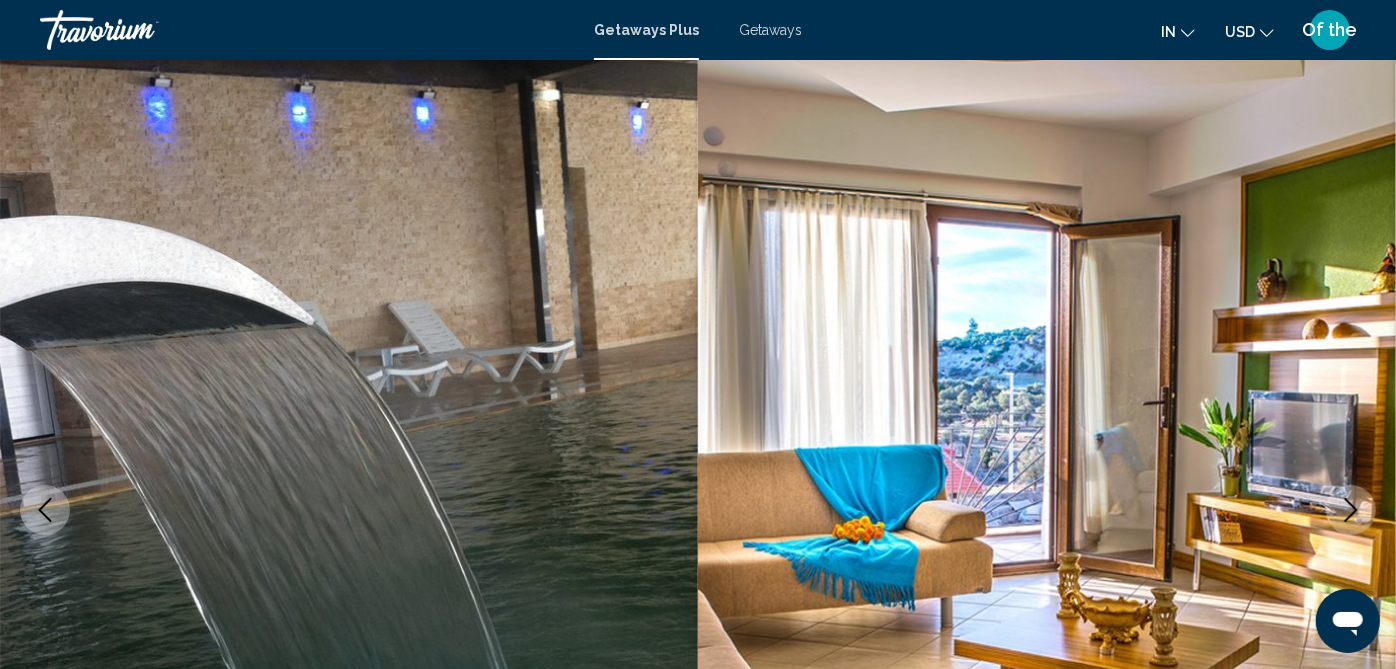 click 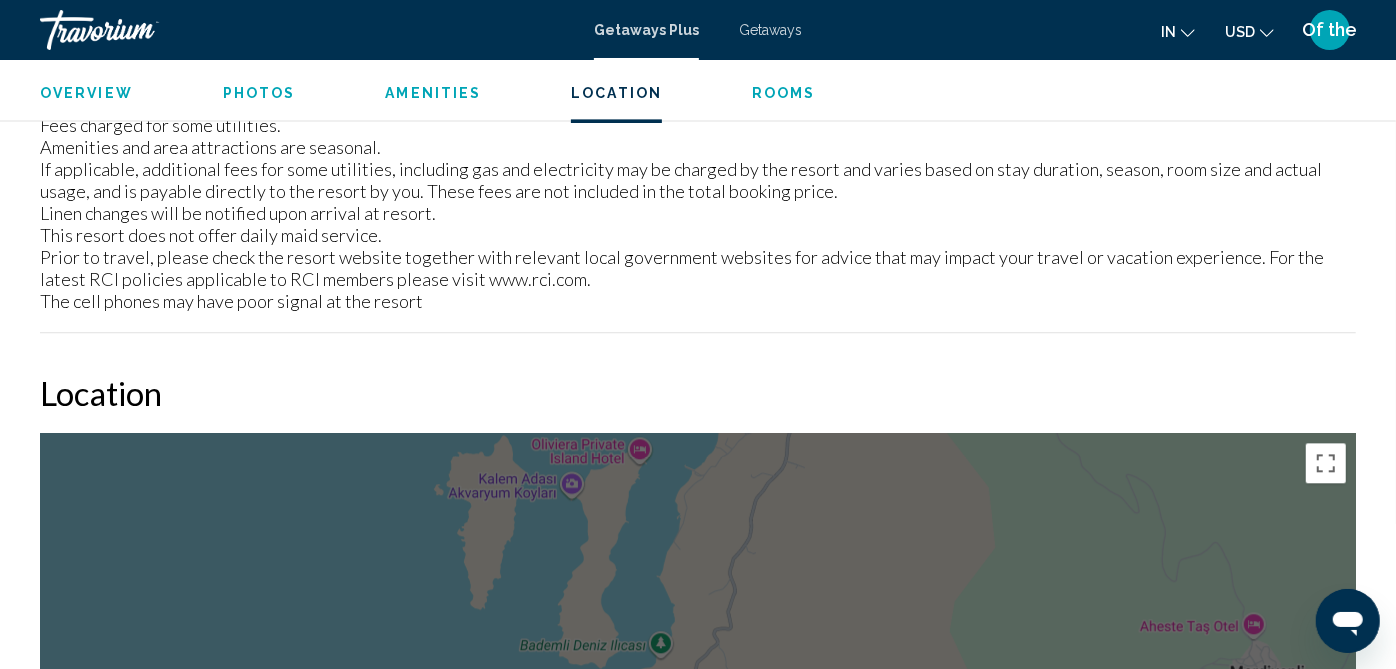 scroll, scrollTop: 2915, scrollLeft: 0, axis: vertical 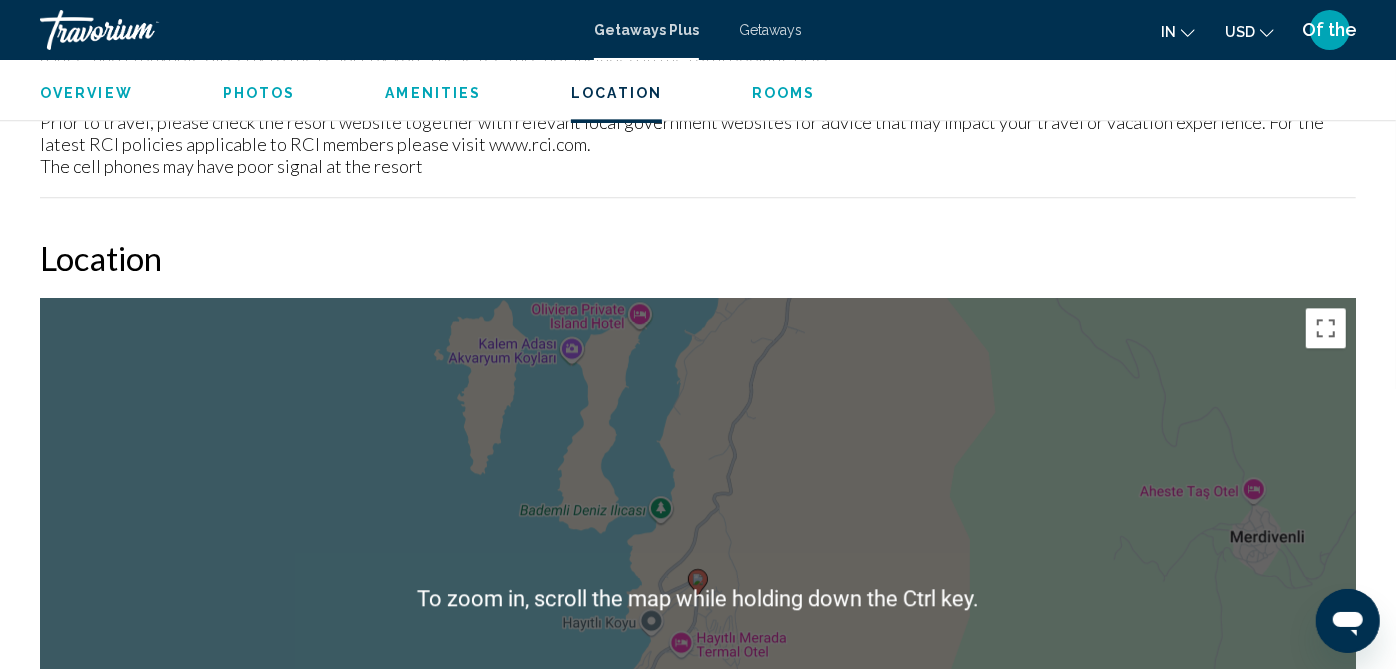 click at bounding box center [1326, 854] 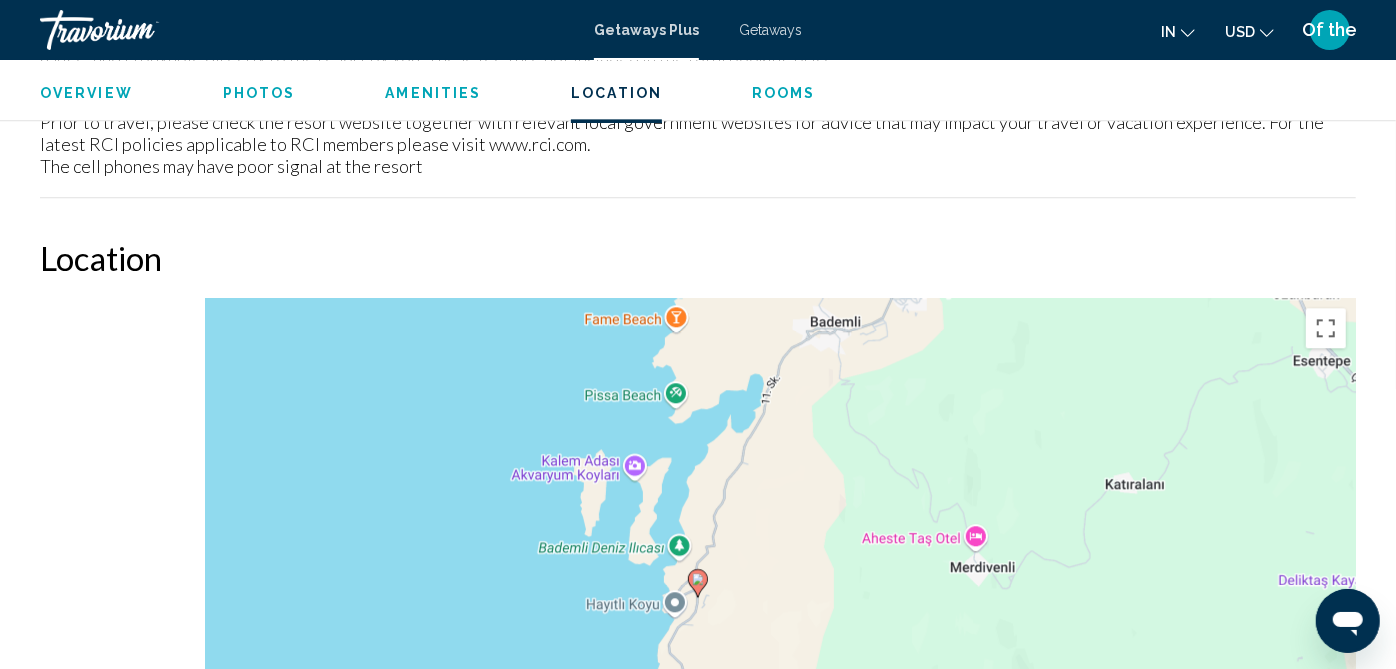 click at bounding box center [1326, 854] 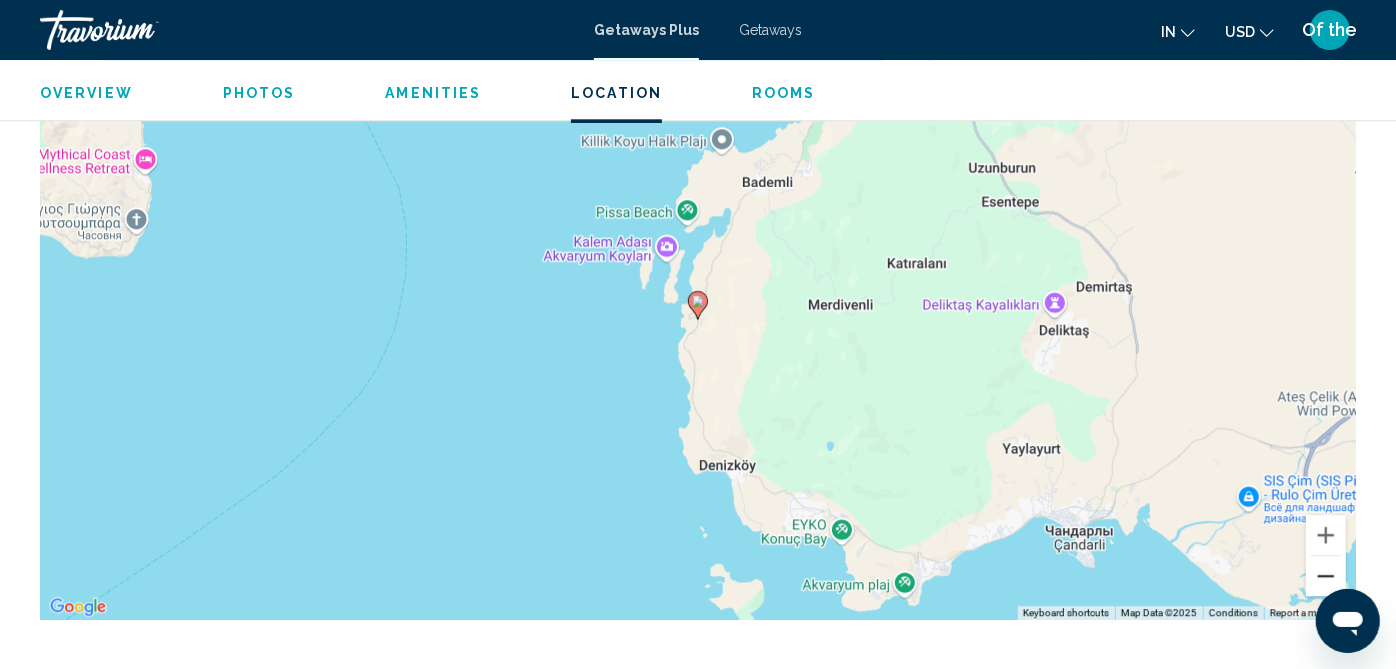 scroll, scrollTop: 3172, scrollLeft: 0, axis: vertical 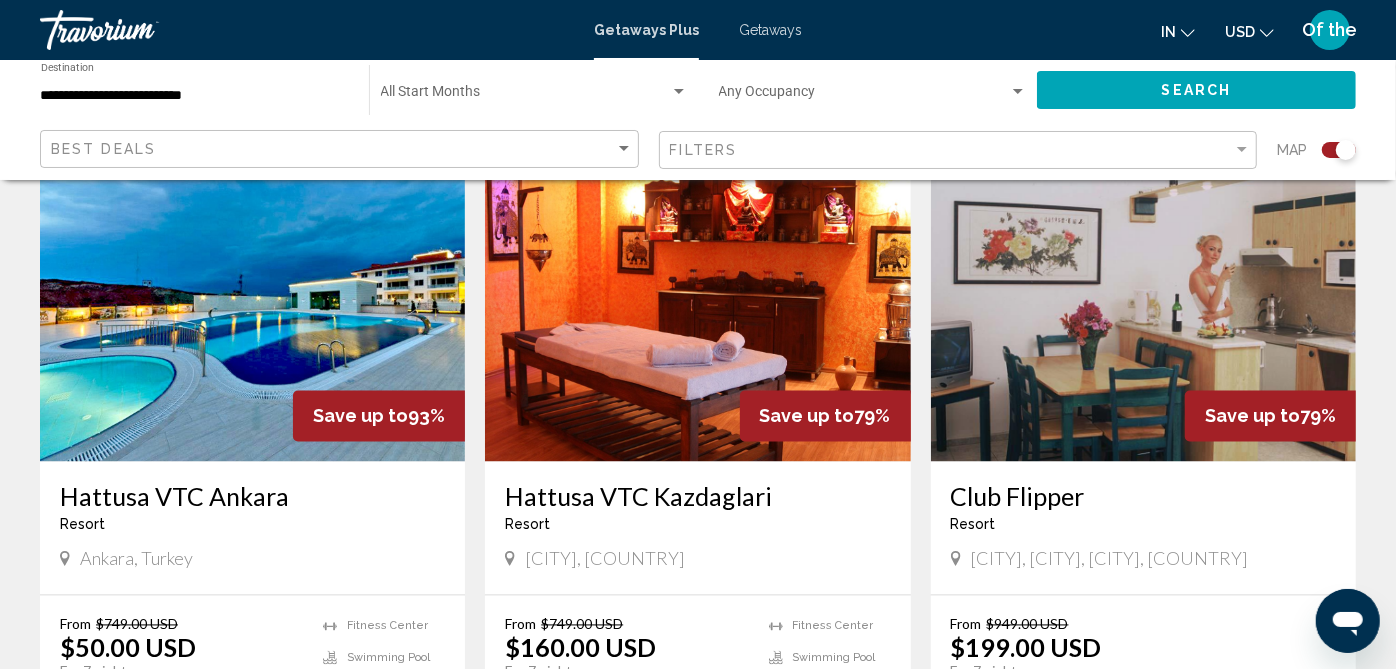 click at bounding box center (252, 302) 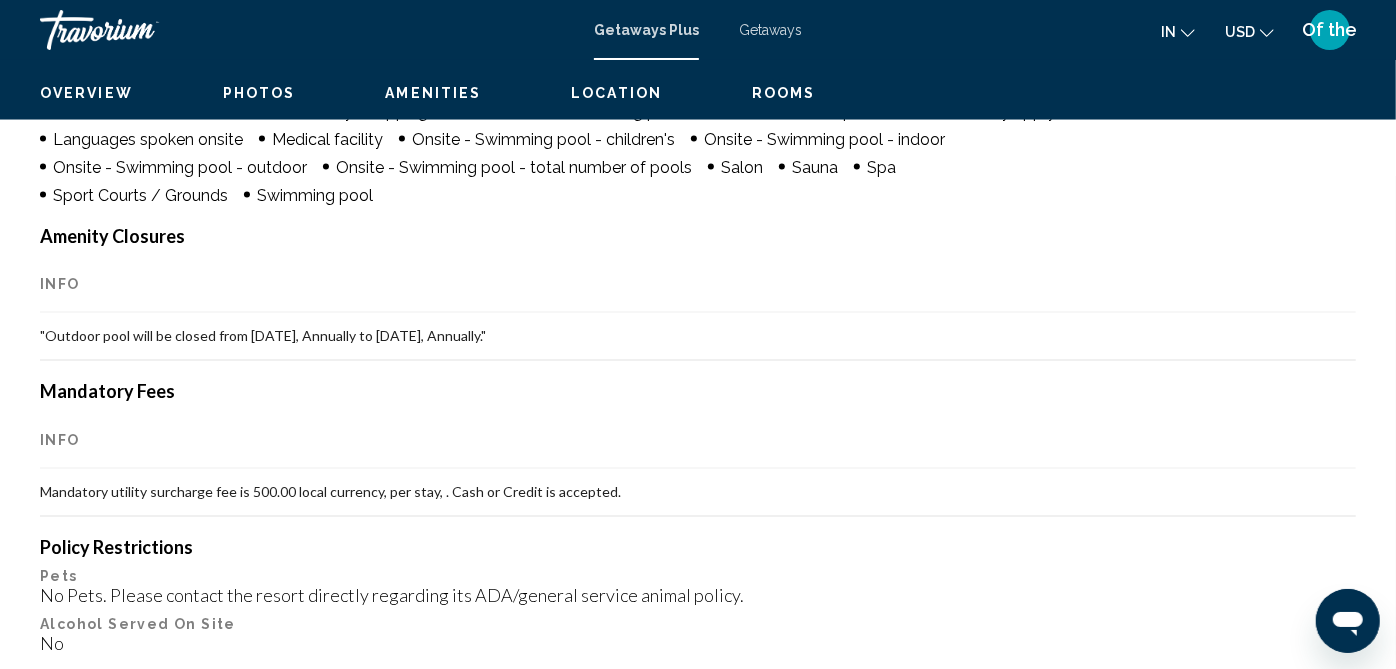scroll, scrollTop: 25, scrollLeft: 0, axis: vertical 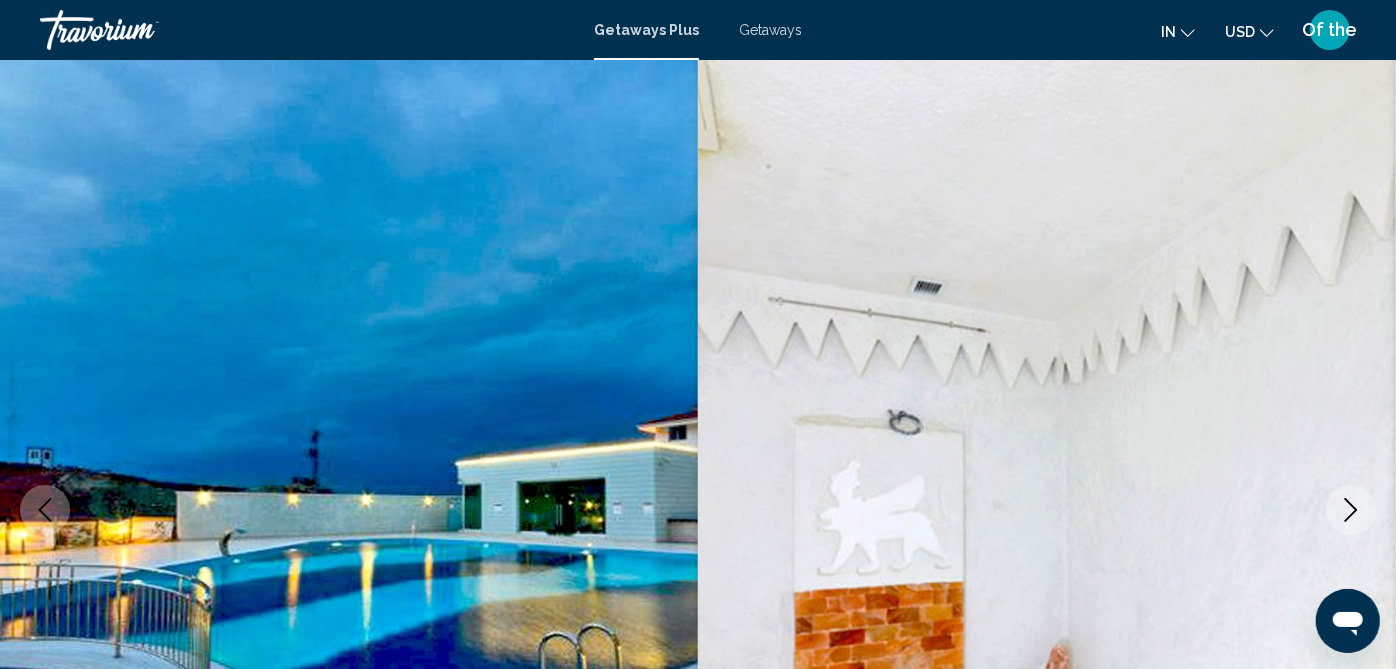 click 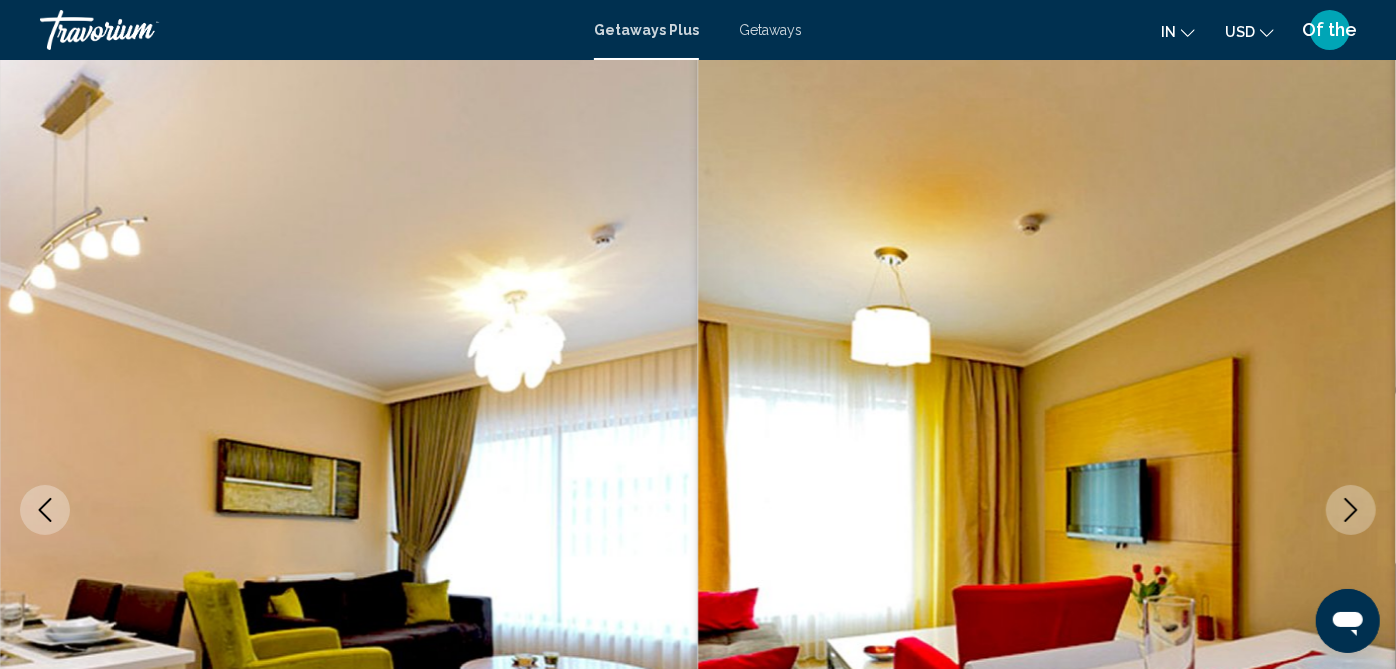 click 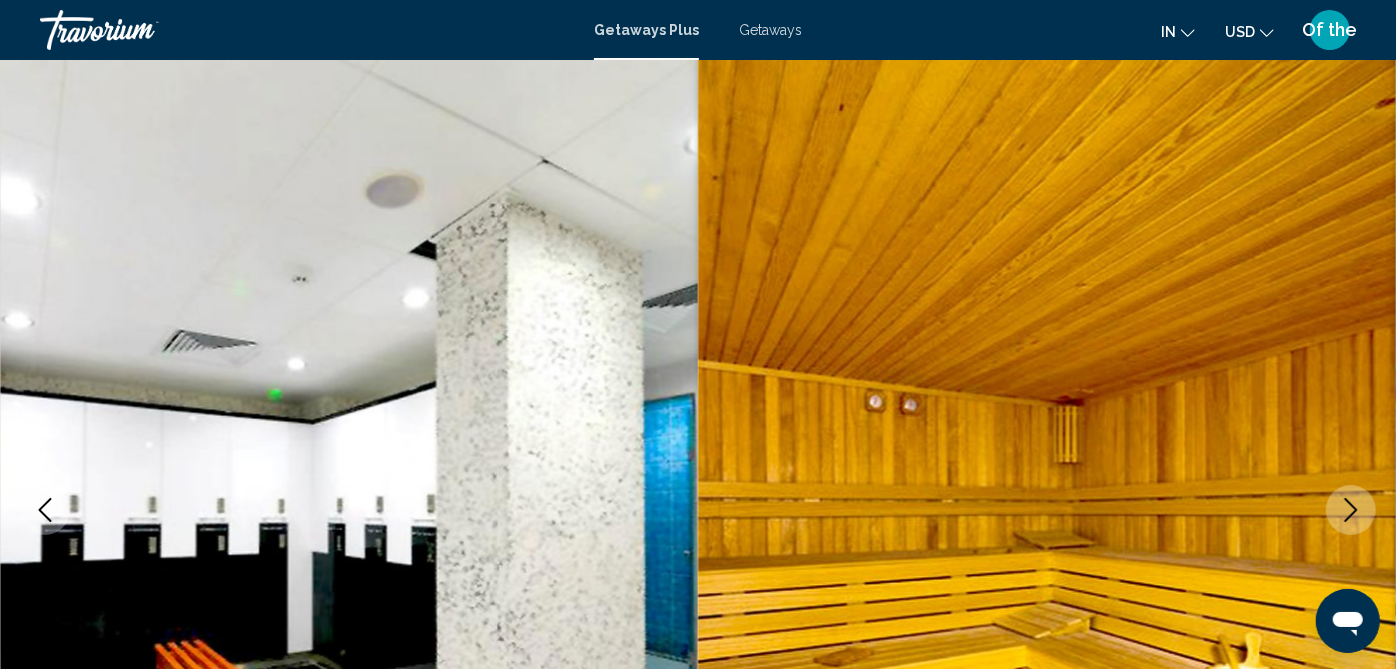 click 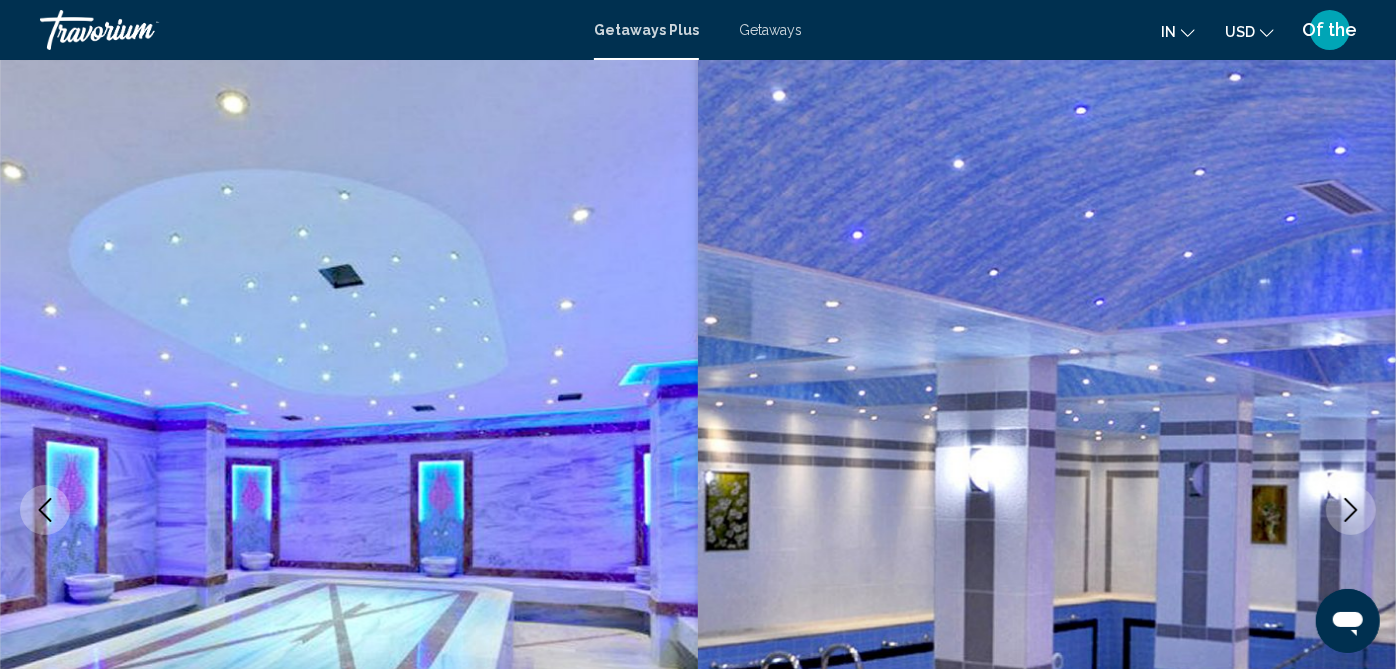 click 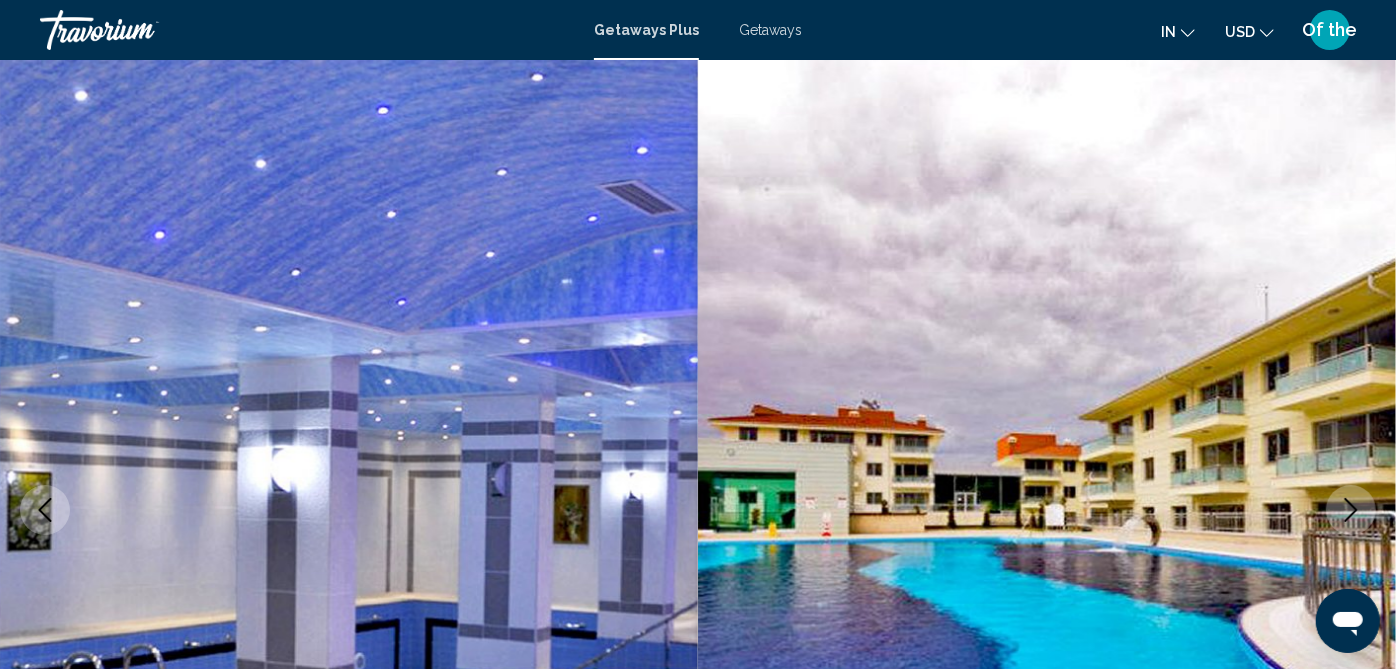 click 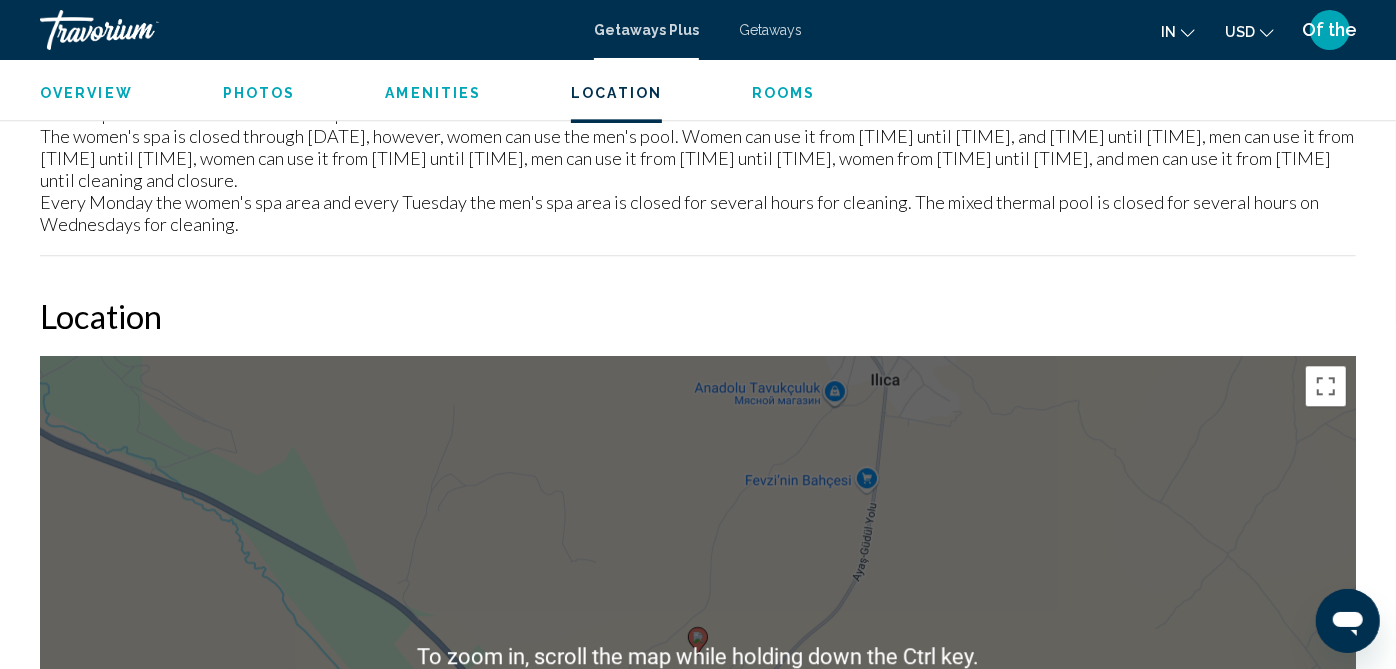 scroll, scrollTop: 2803, scrollLeft: 0, axis: vertical 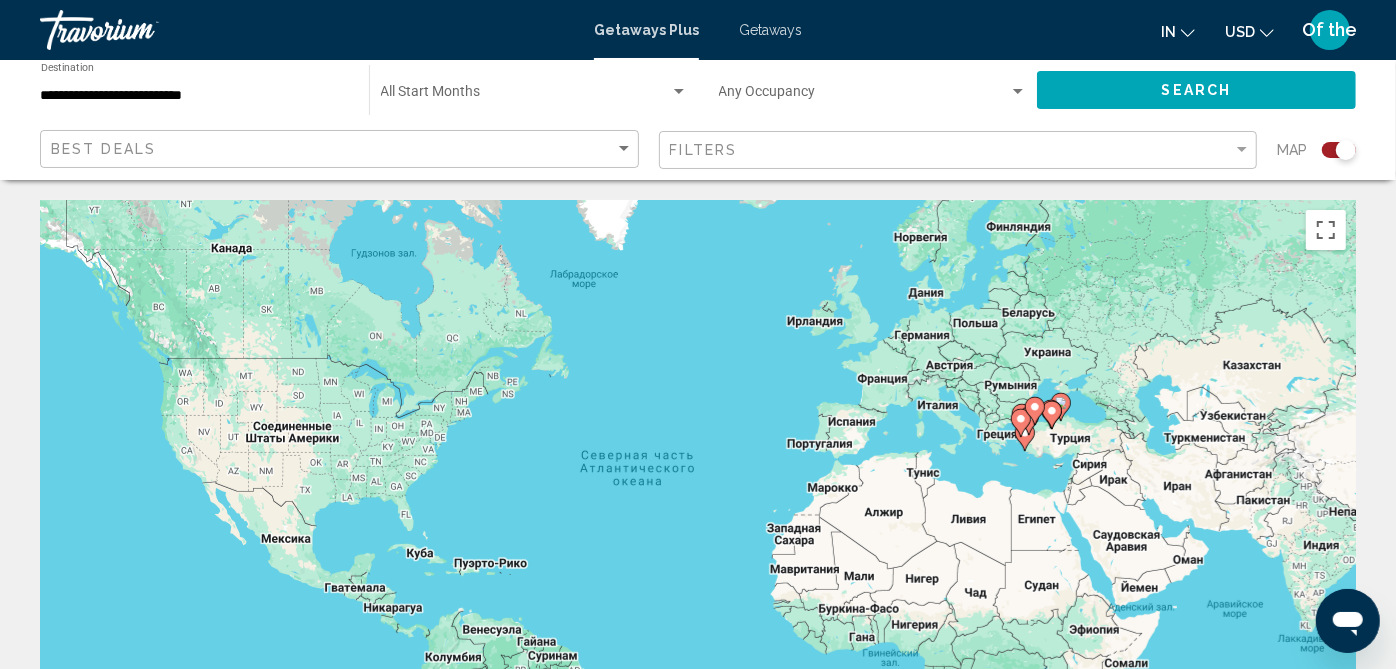 click on "**********" at bounding box center (195, 96) 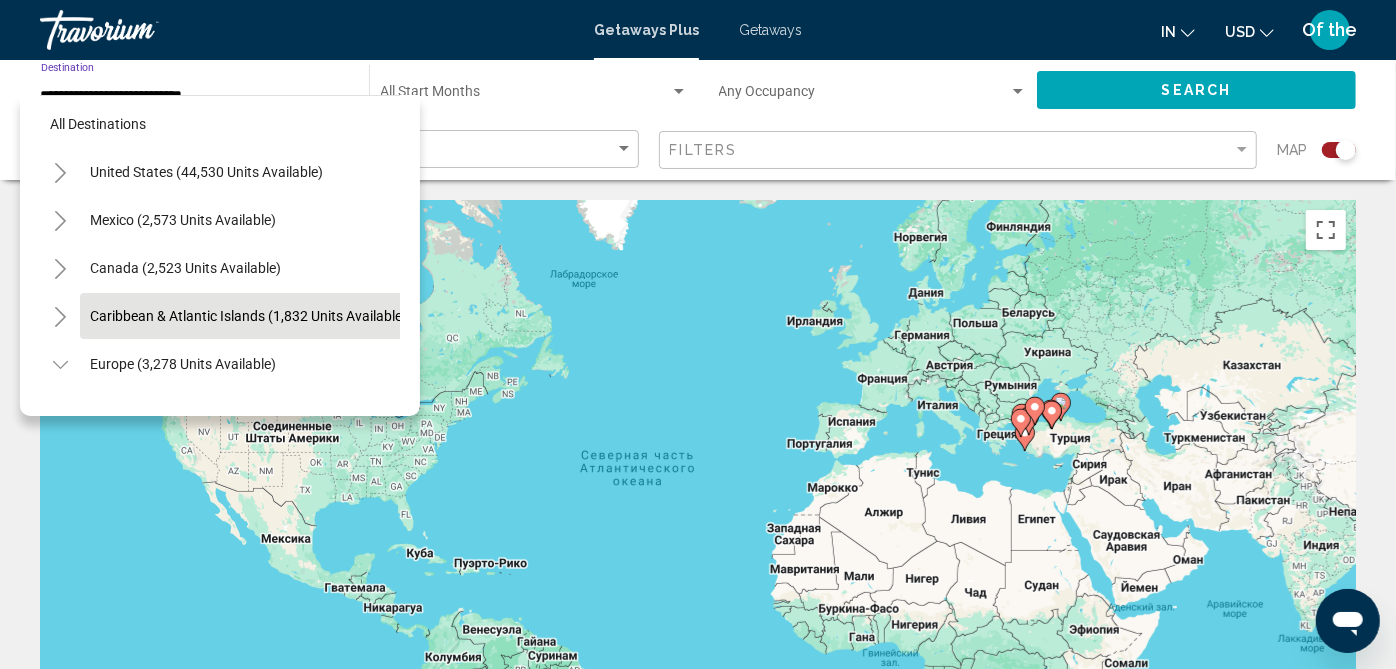 scroll, scrollTop: 117, scrollLeft: 0, axis: vertical 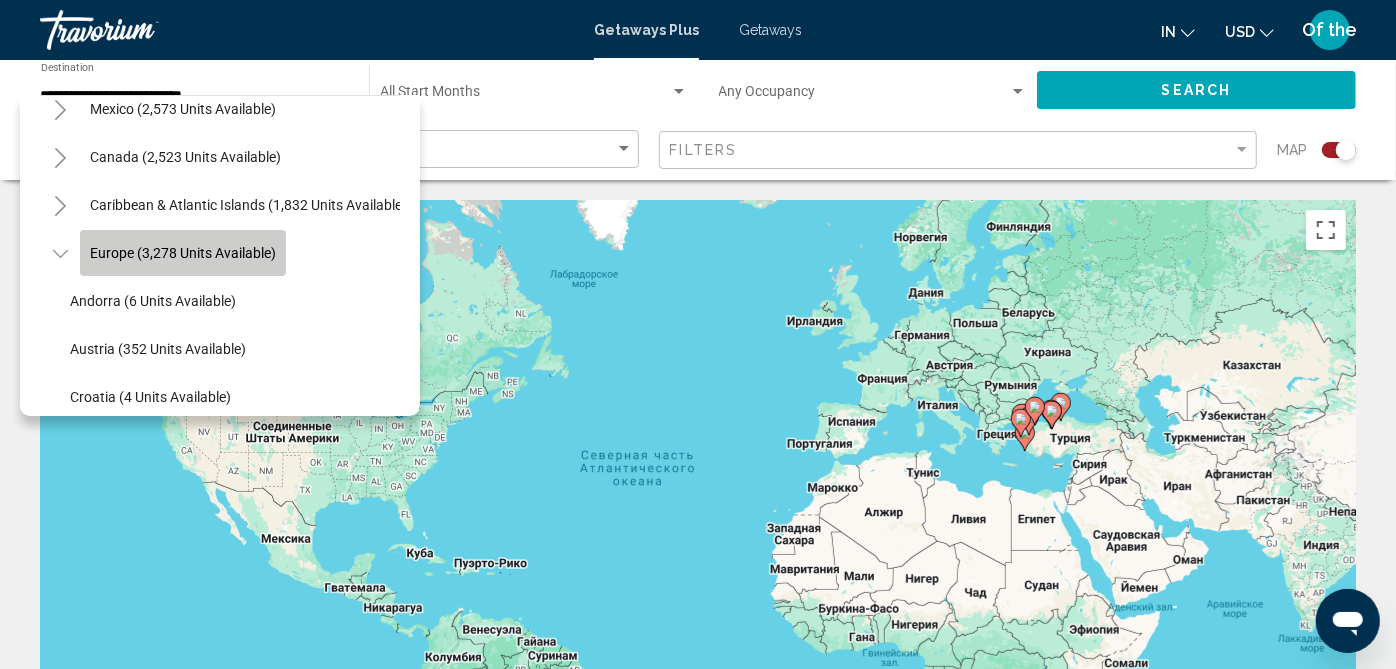 click on "Europe (3,278 units available)" 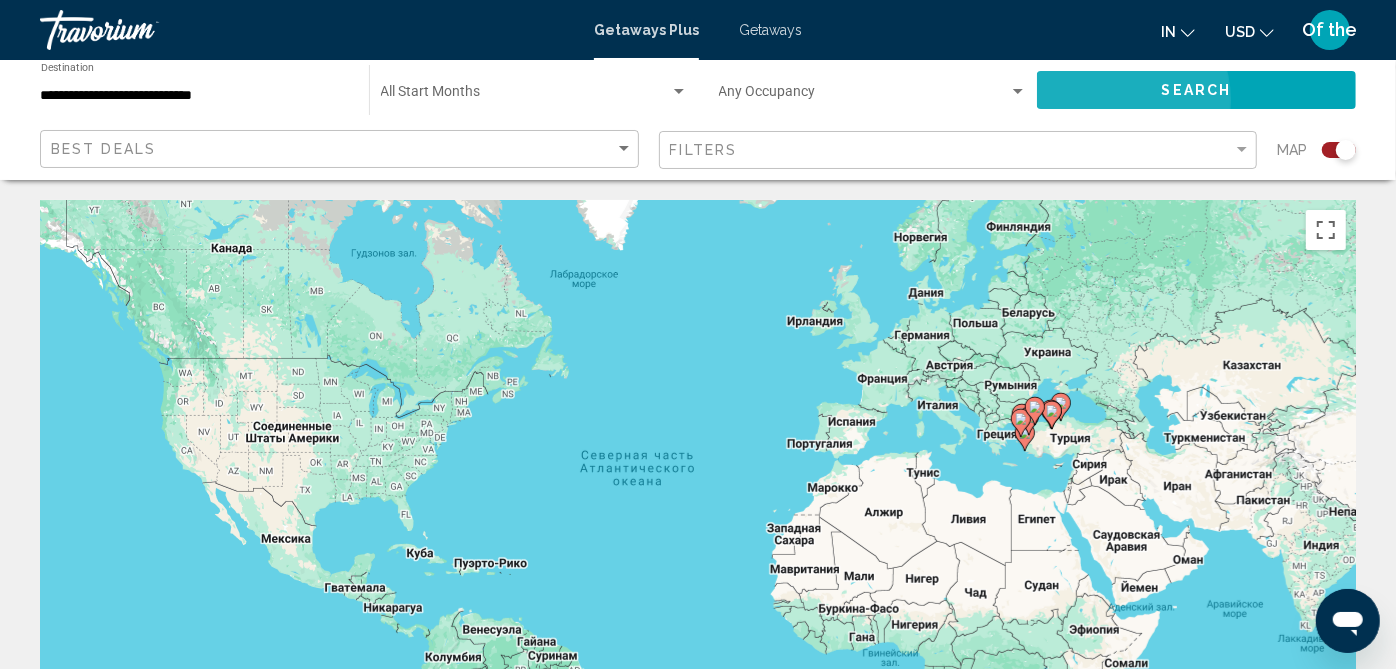 click on "Search" 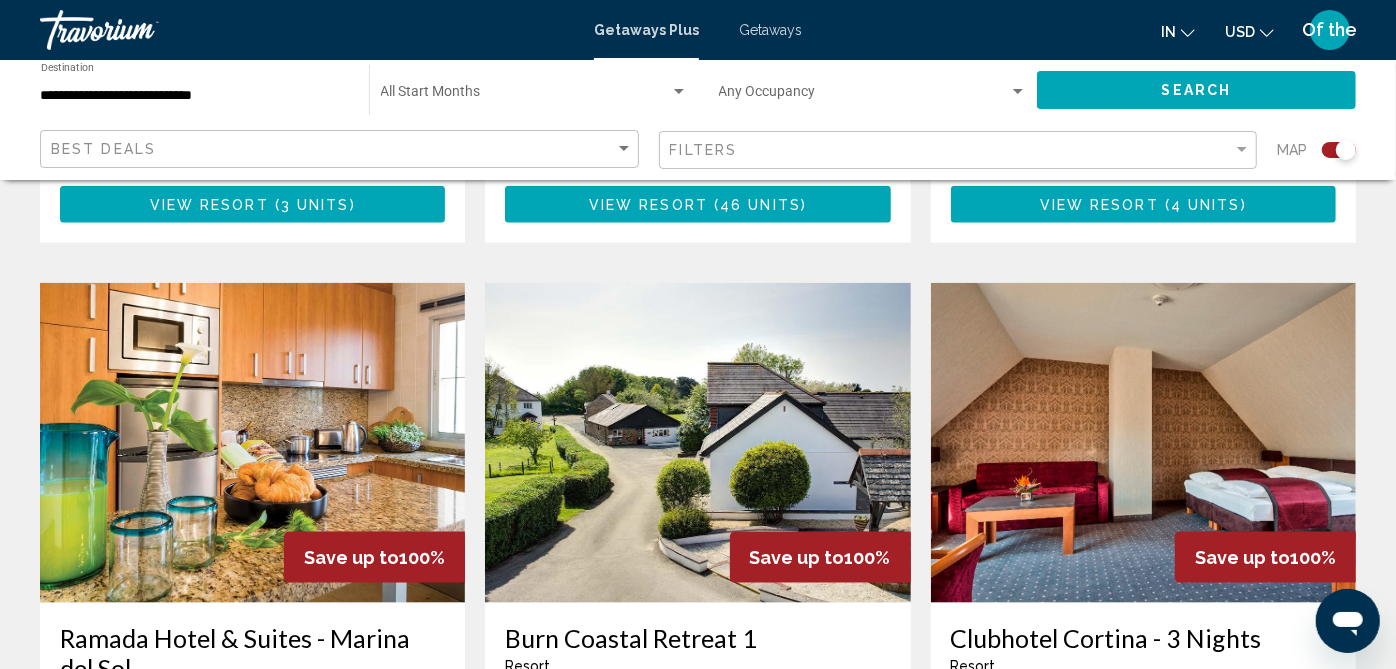 scroll, scrollTop: 1444, scrollLeft: 0, axis: vertical 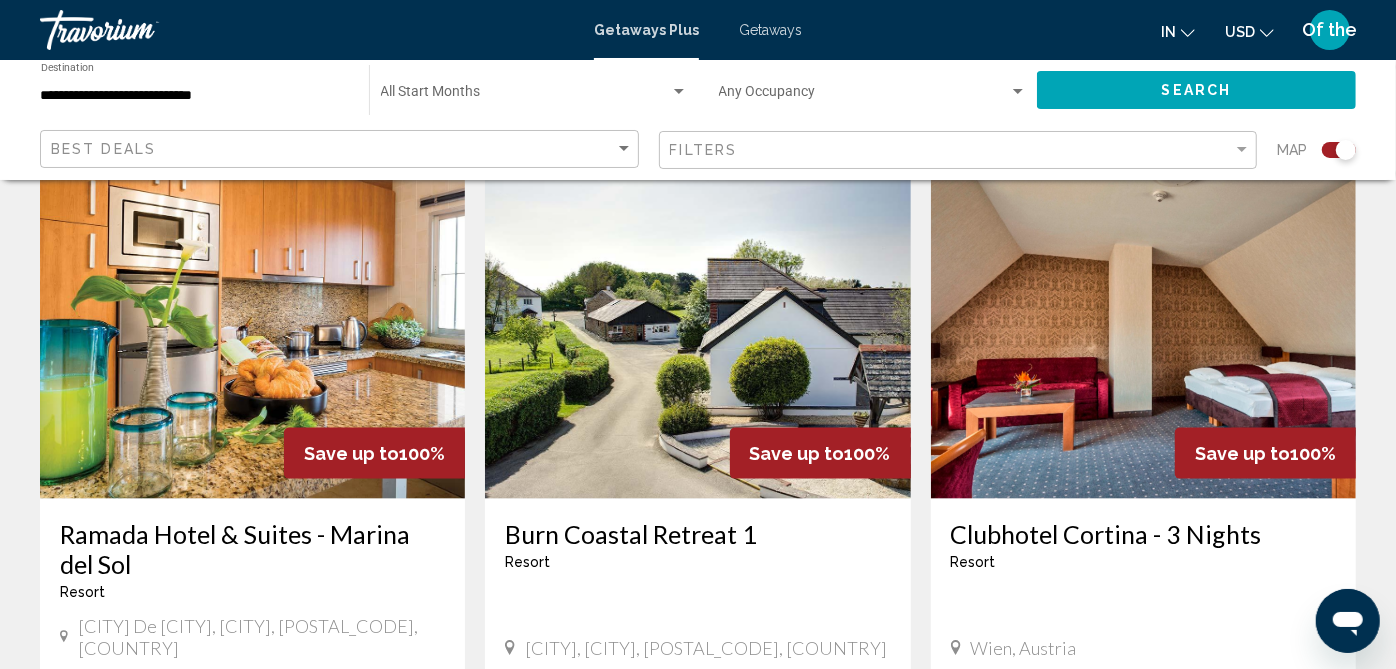 click at bounding box center [252, 339] 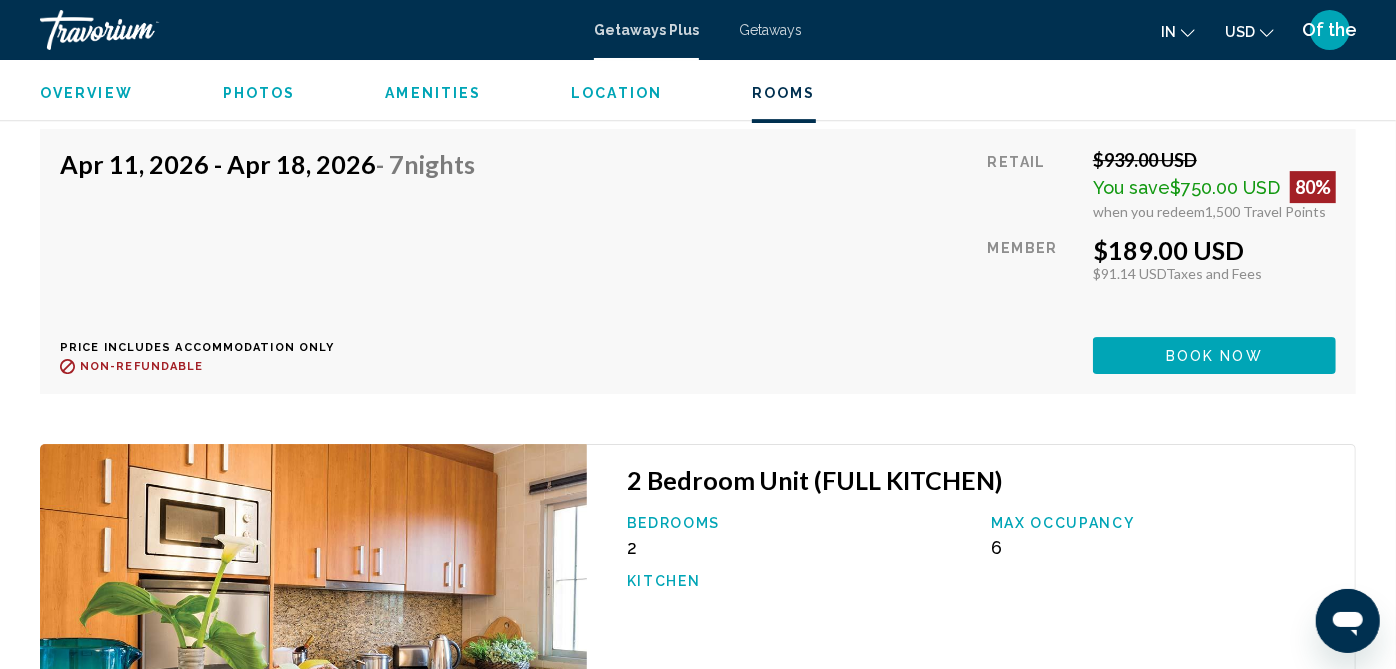 scroll, scrollTop: 8693, scrollLeft: 0, axis: vertical 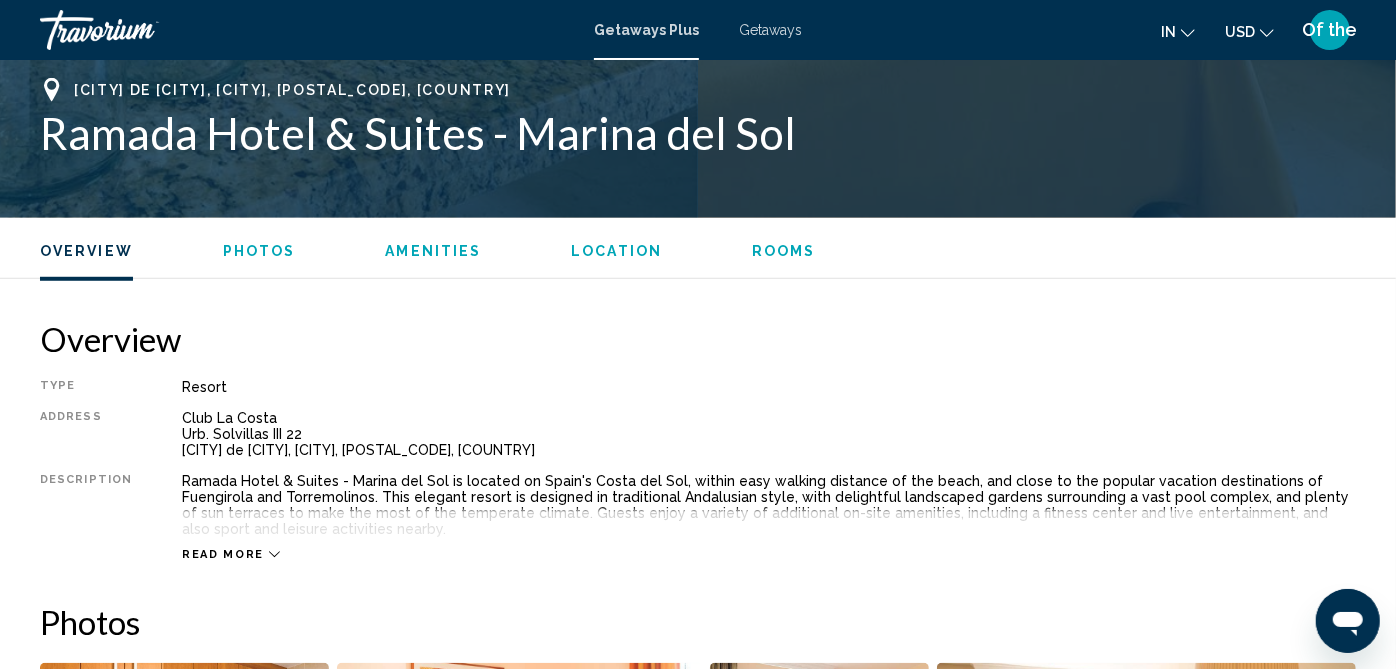 click at bounding box center [184, 787] 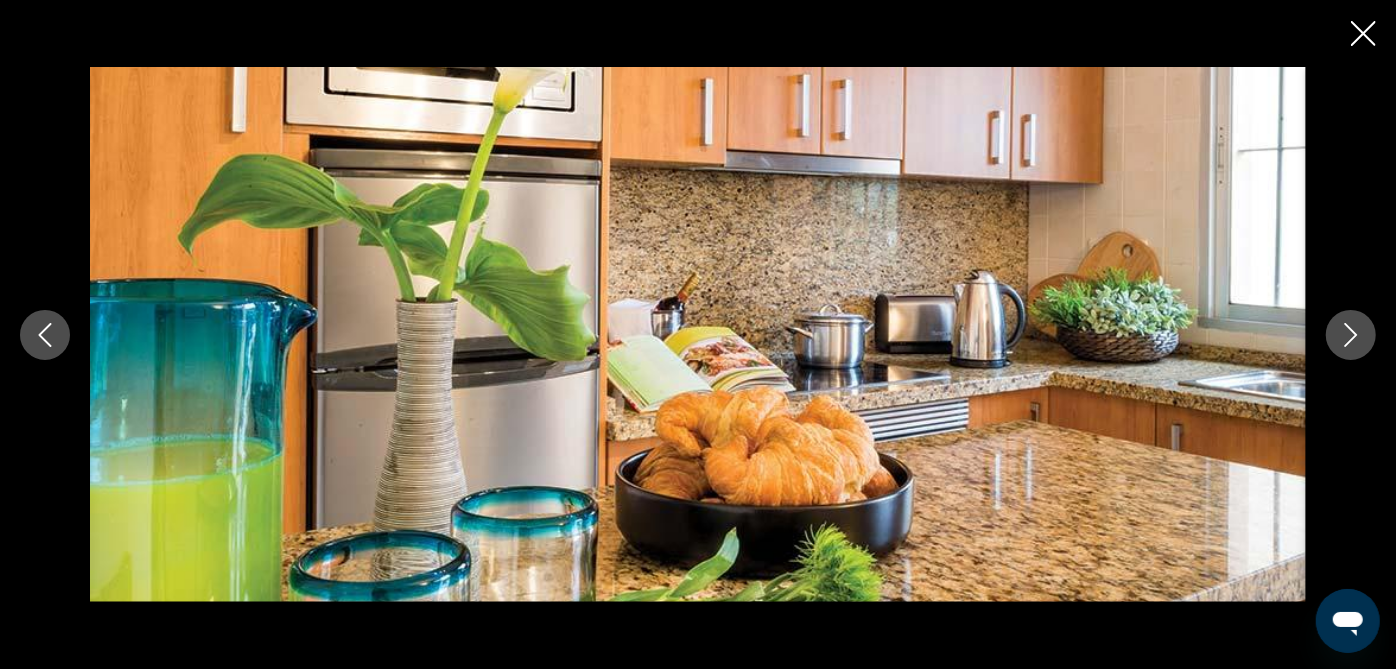 click 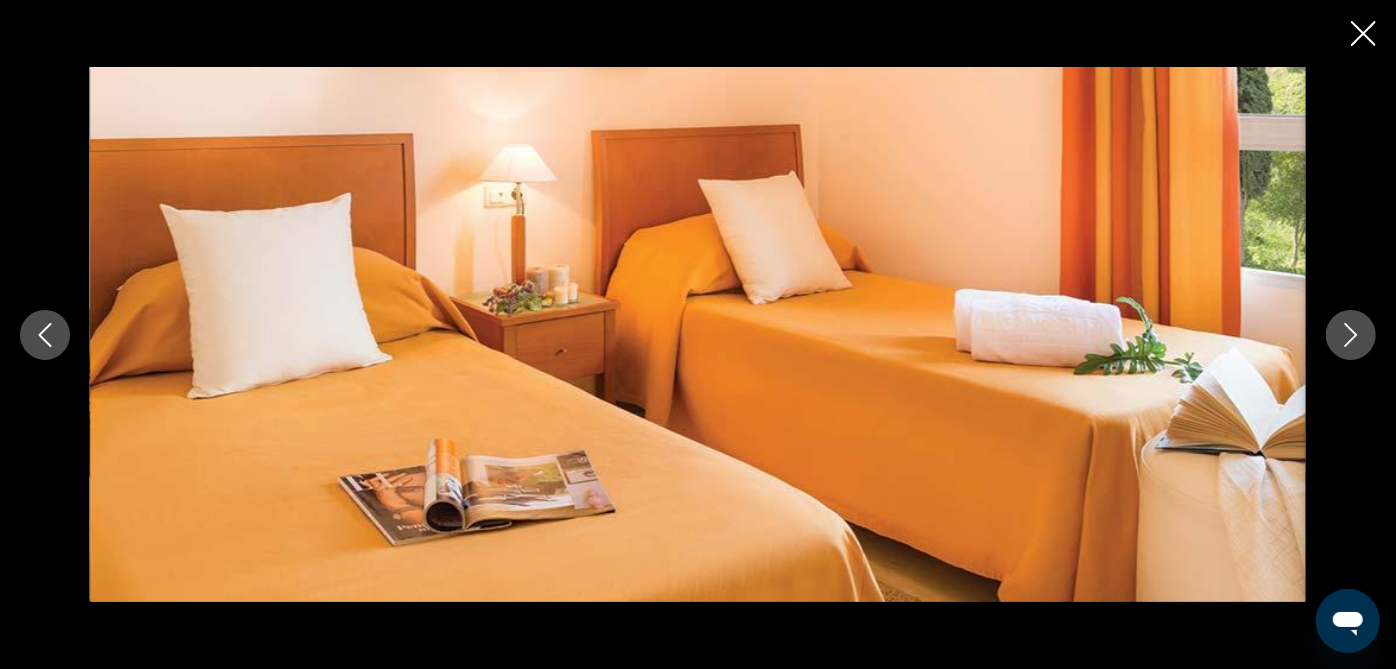 click 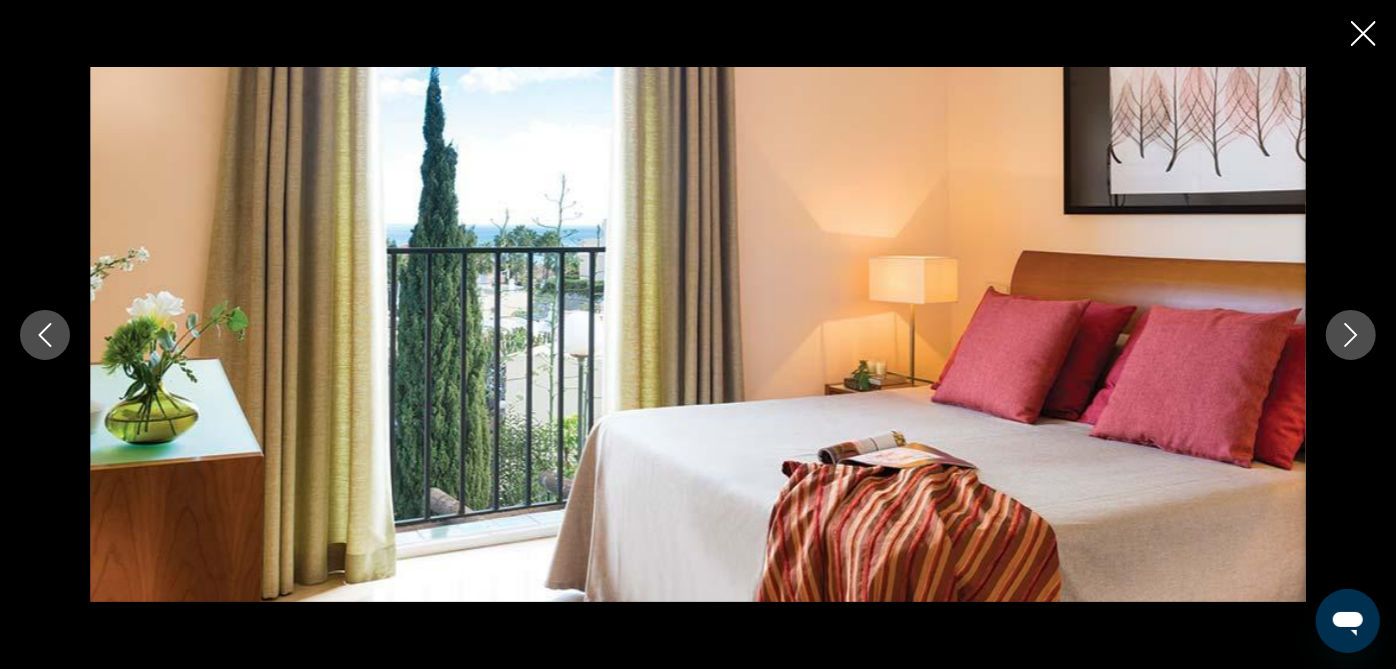 click 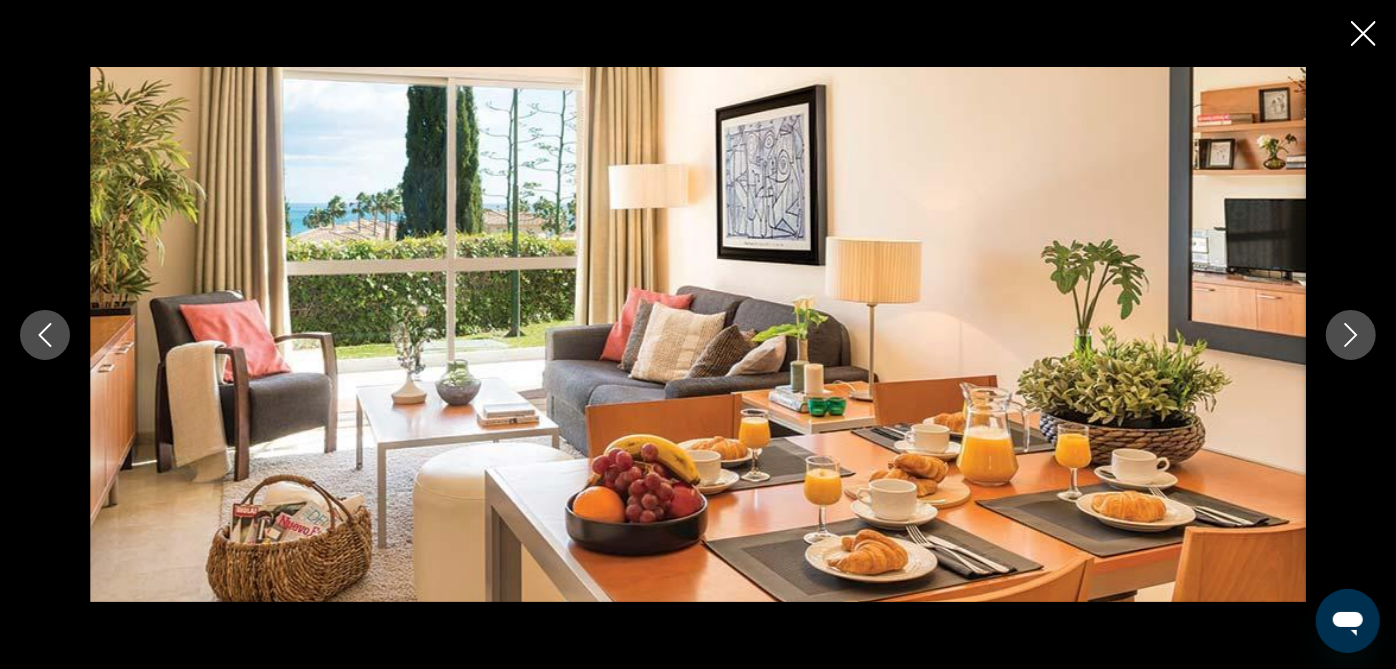 click 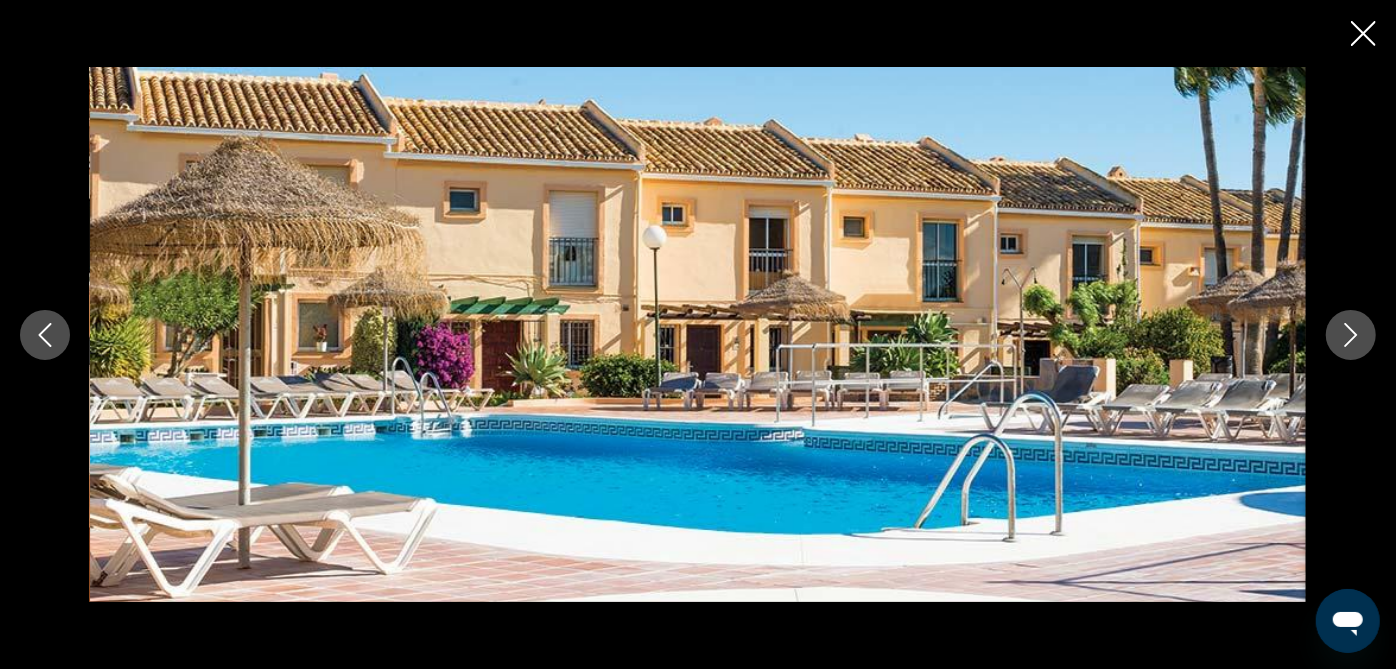 click 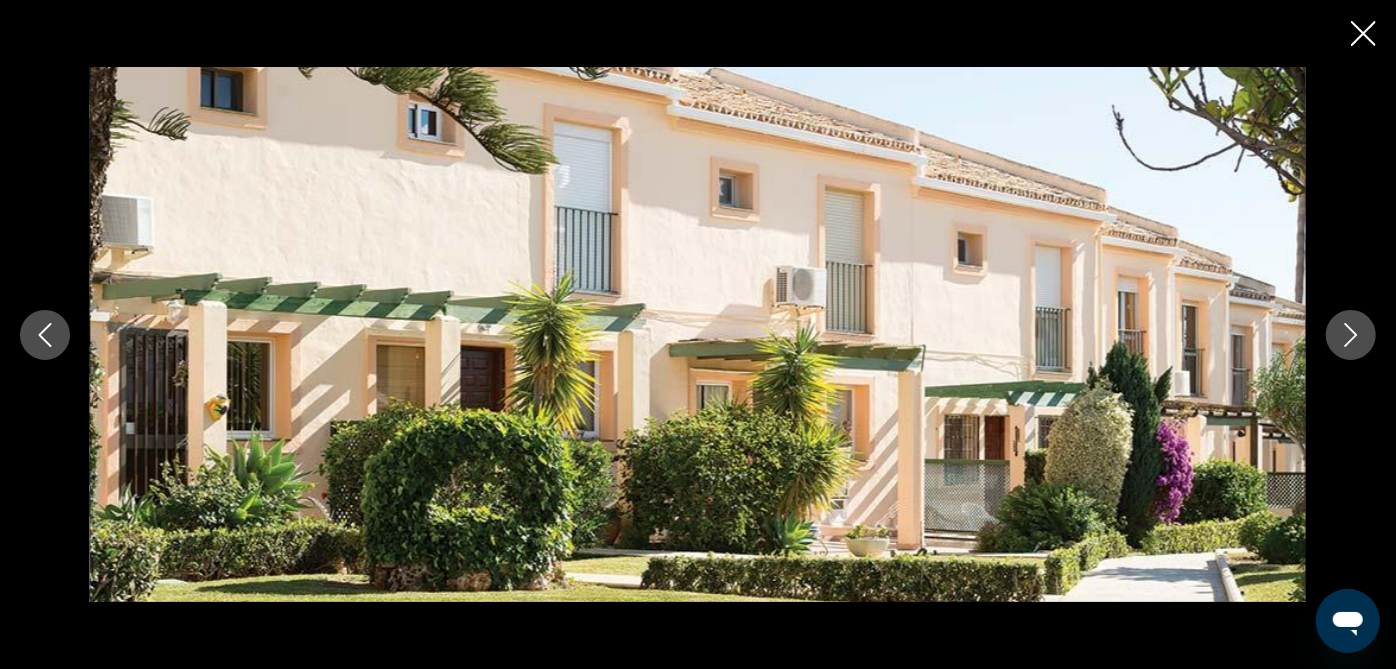 click 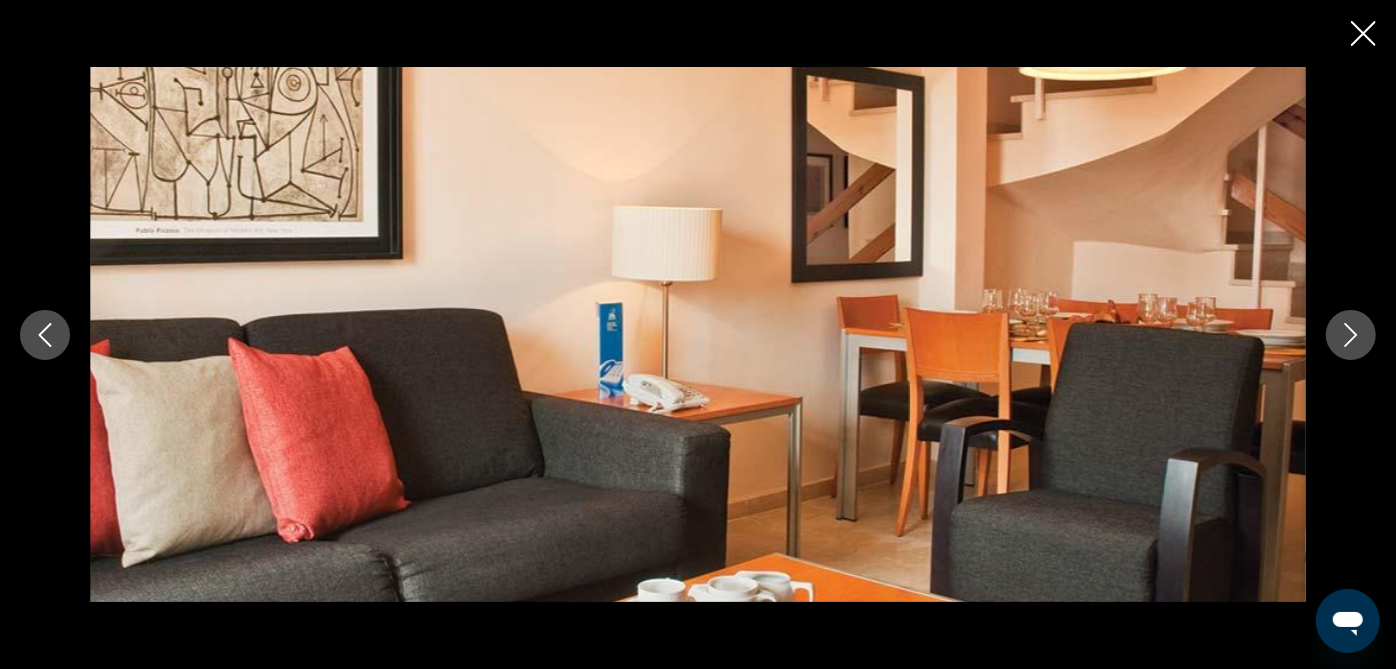 click 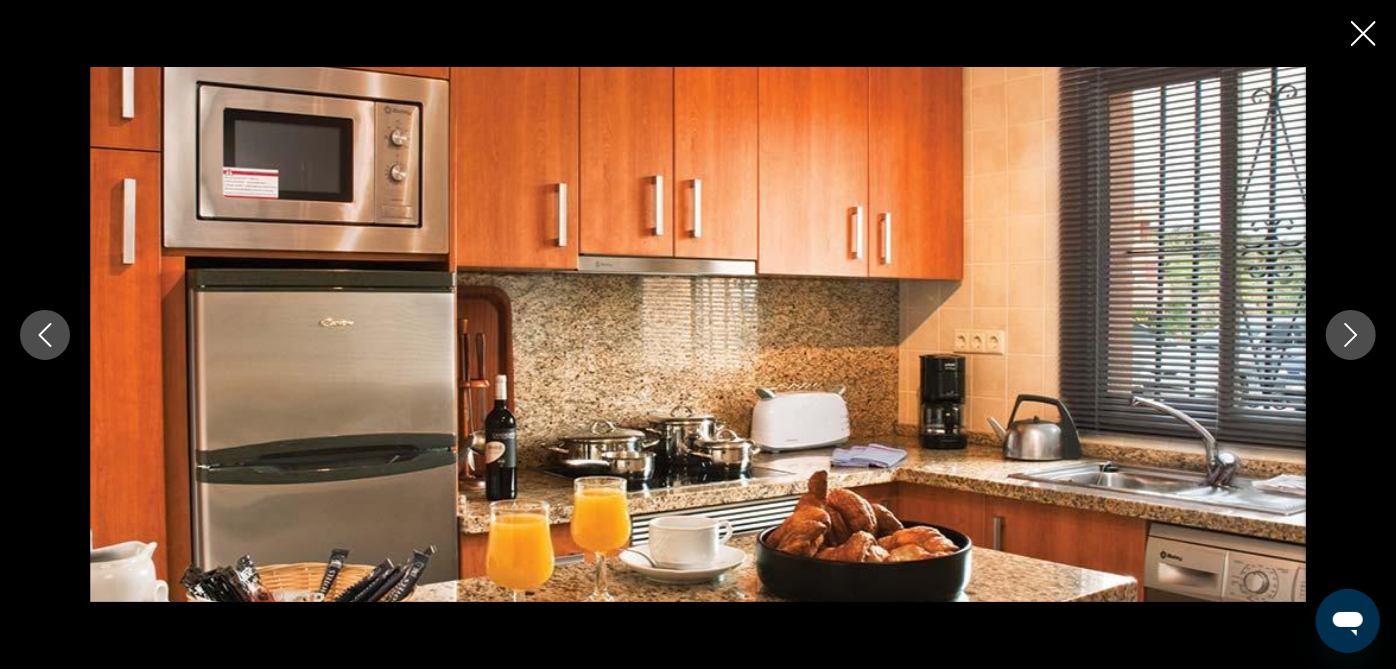 click 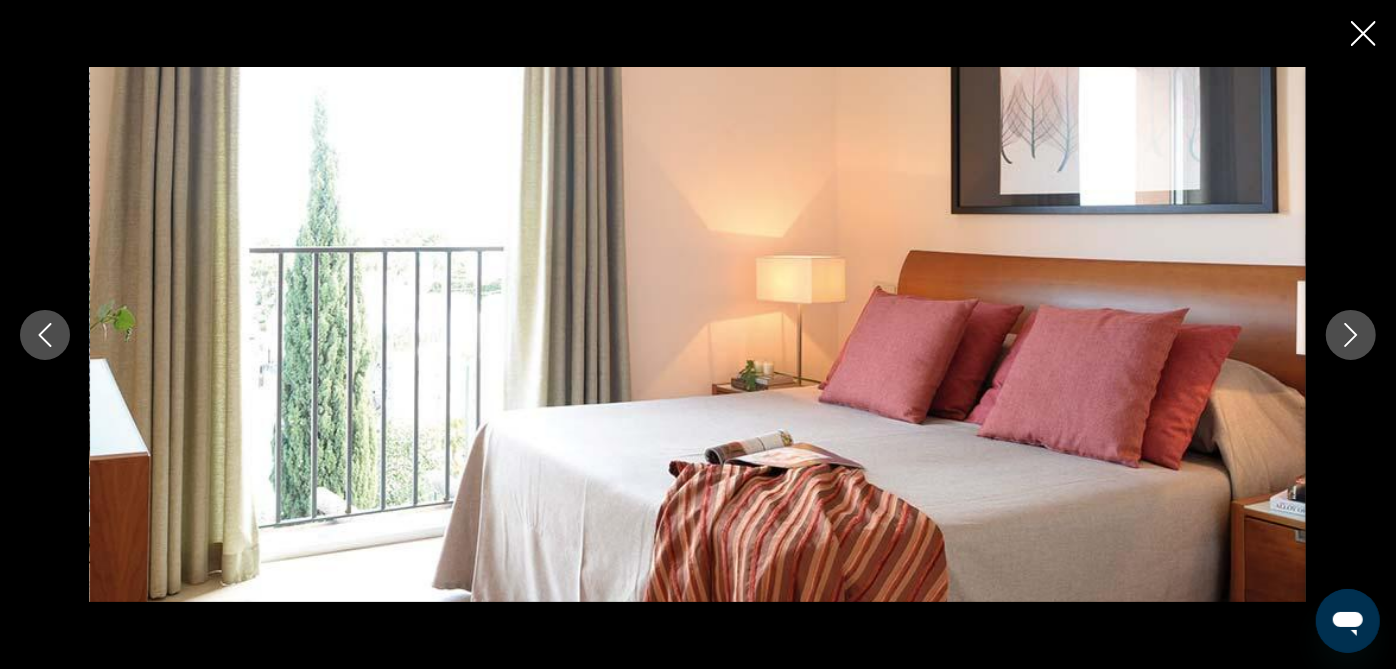 click 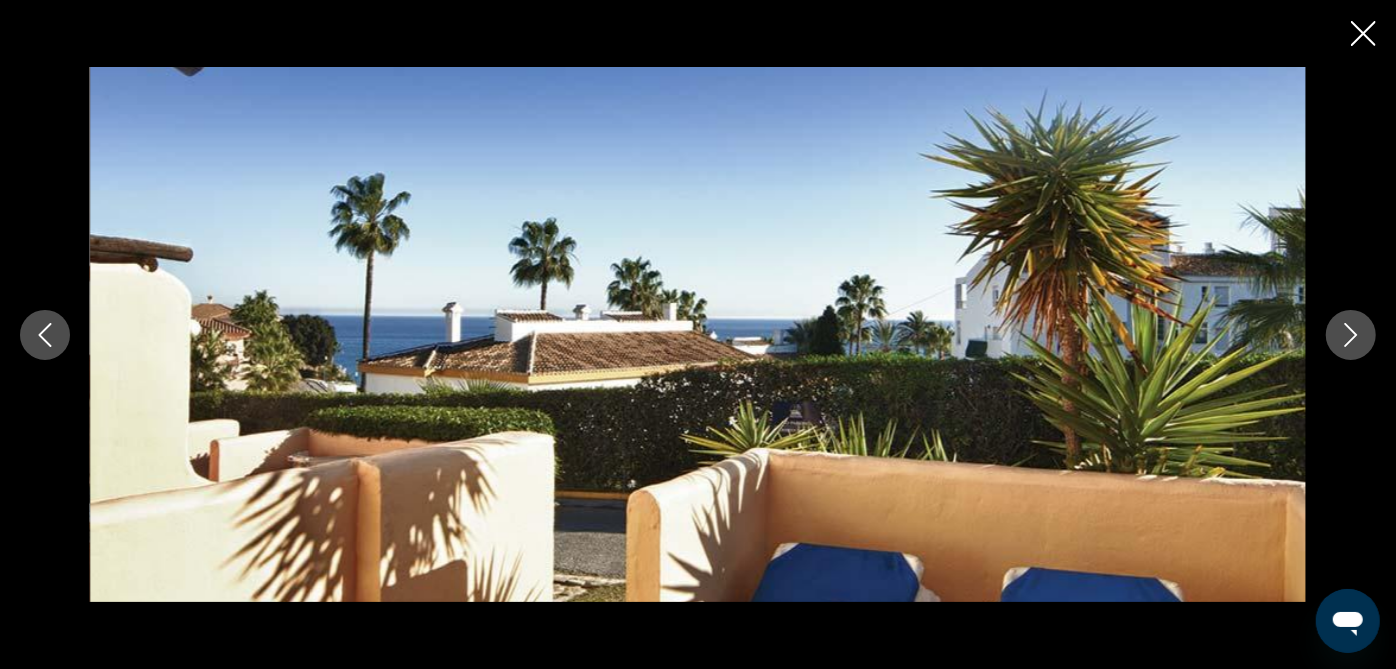 click 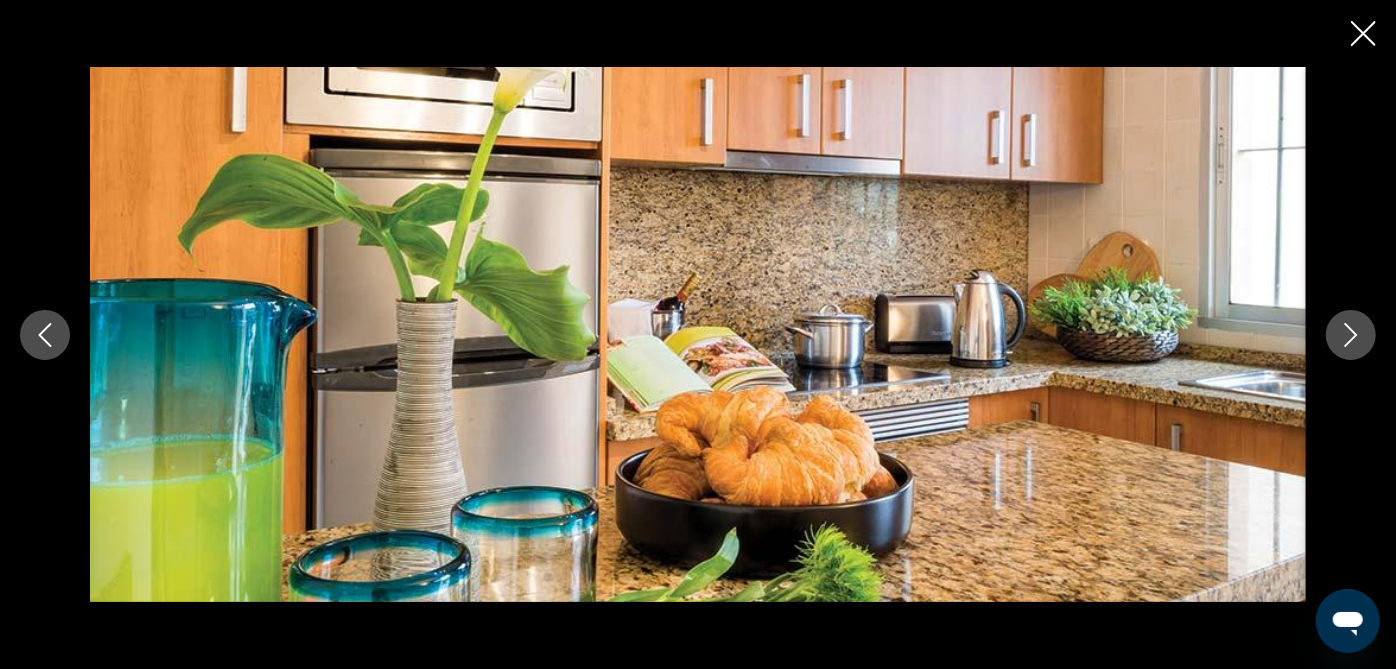 click 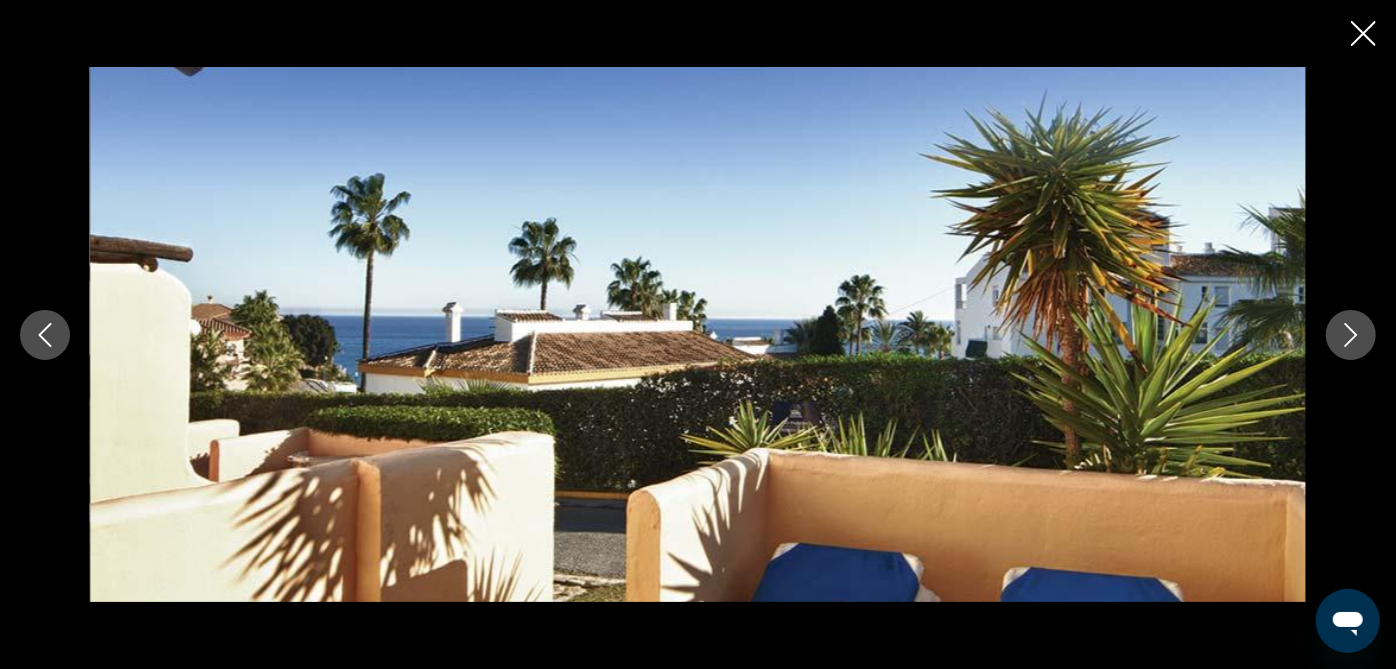 click 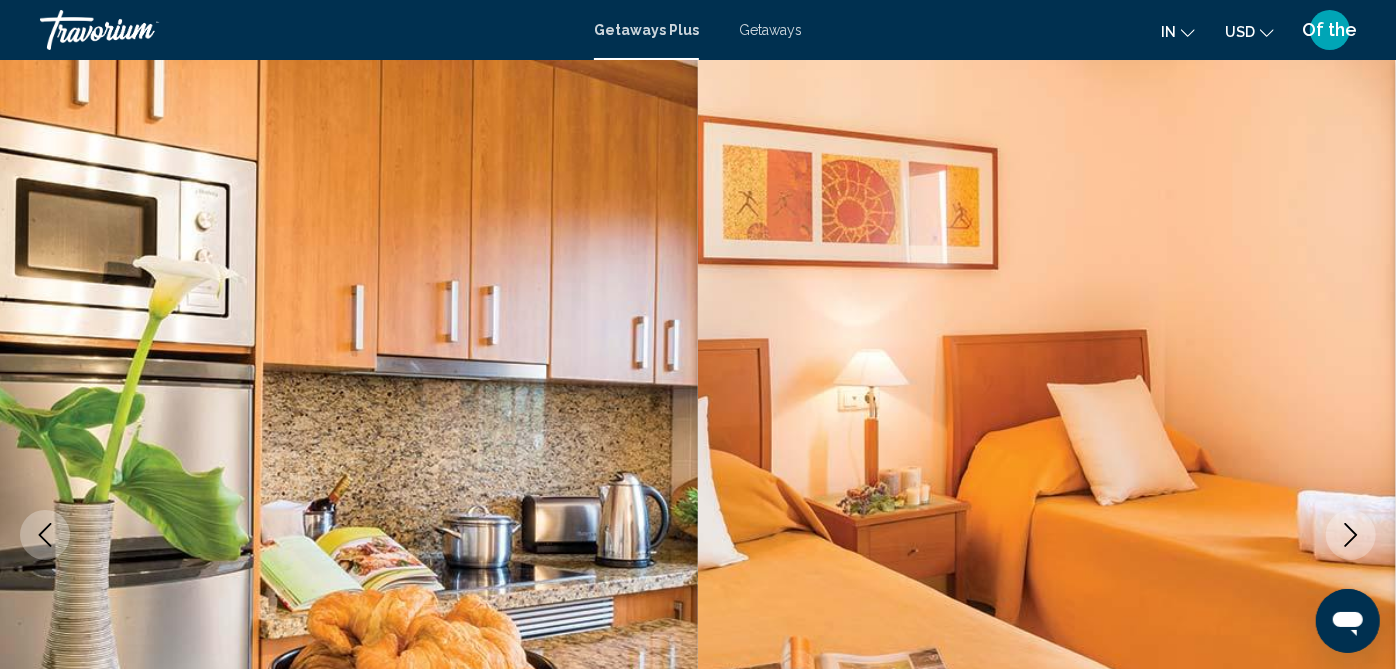 scroll, scrollTop: 571, scrollLeft: 0, axis: vertical 